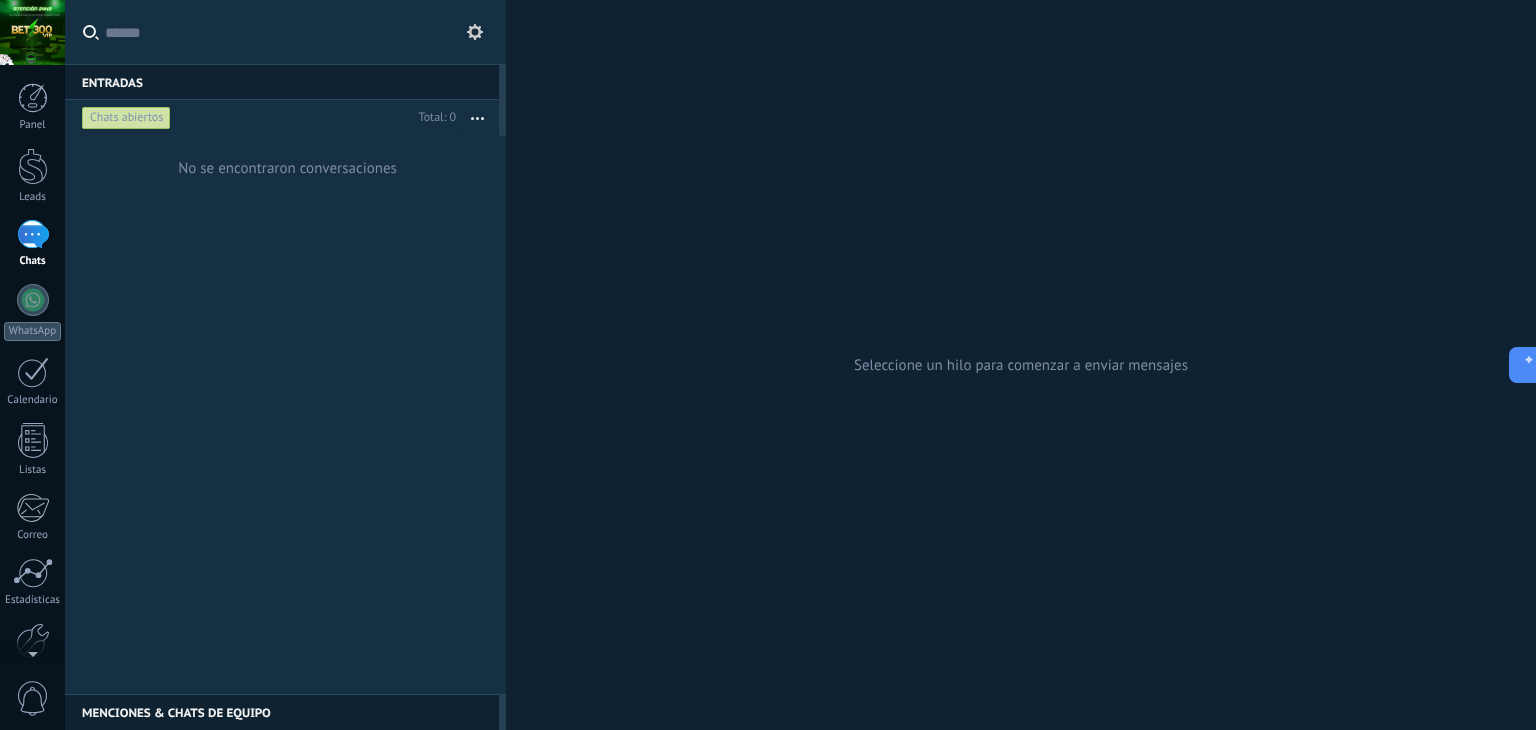 scroll, scrollTop: 0, scrollLeft: 0, axis: both 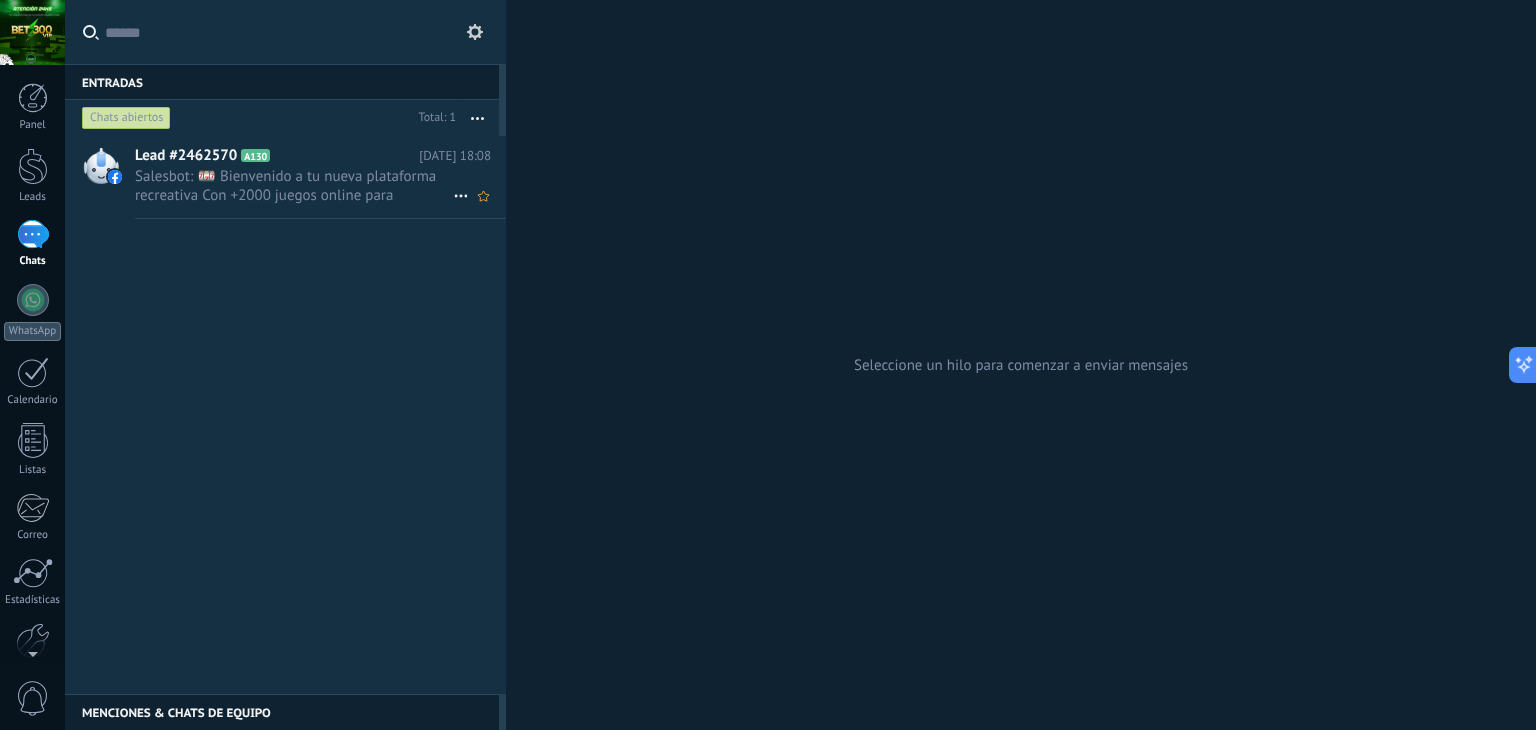 click on "Salesbot: 🎰 Bienvenido a tu nueva plataforma recreativa
Con +2000 juegos online para disfrutar!🎮  📲 📌 Para empezar, necesito tu nombre o apodo.
Te creo la cuenta GRATIS en 1 minuto.
🚀  Para añadir saldo, Conaulta CBU. 🧾
‼️ RECORDAR SIEMPRE CONSULTARLO ANTES DE ENVIAR, YA QUE VAMOS CAMBIANDO LAS CUENTAS, POR SEGURIDAD. ‼️
📩 Envianos el comprobante y empezá ahora. 🚀
📍MÍNIMA: $2000
📍 RET1R0 MÍNIMO: $5000, Sin Monto Maximo!!
Uno cada 24hs exactas!
🕐 Atención personalizada las 24hs los 365 dias del año!!!!" at bounding box center [294, 186] 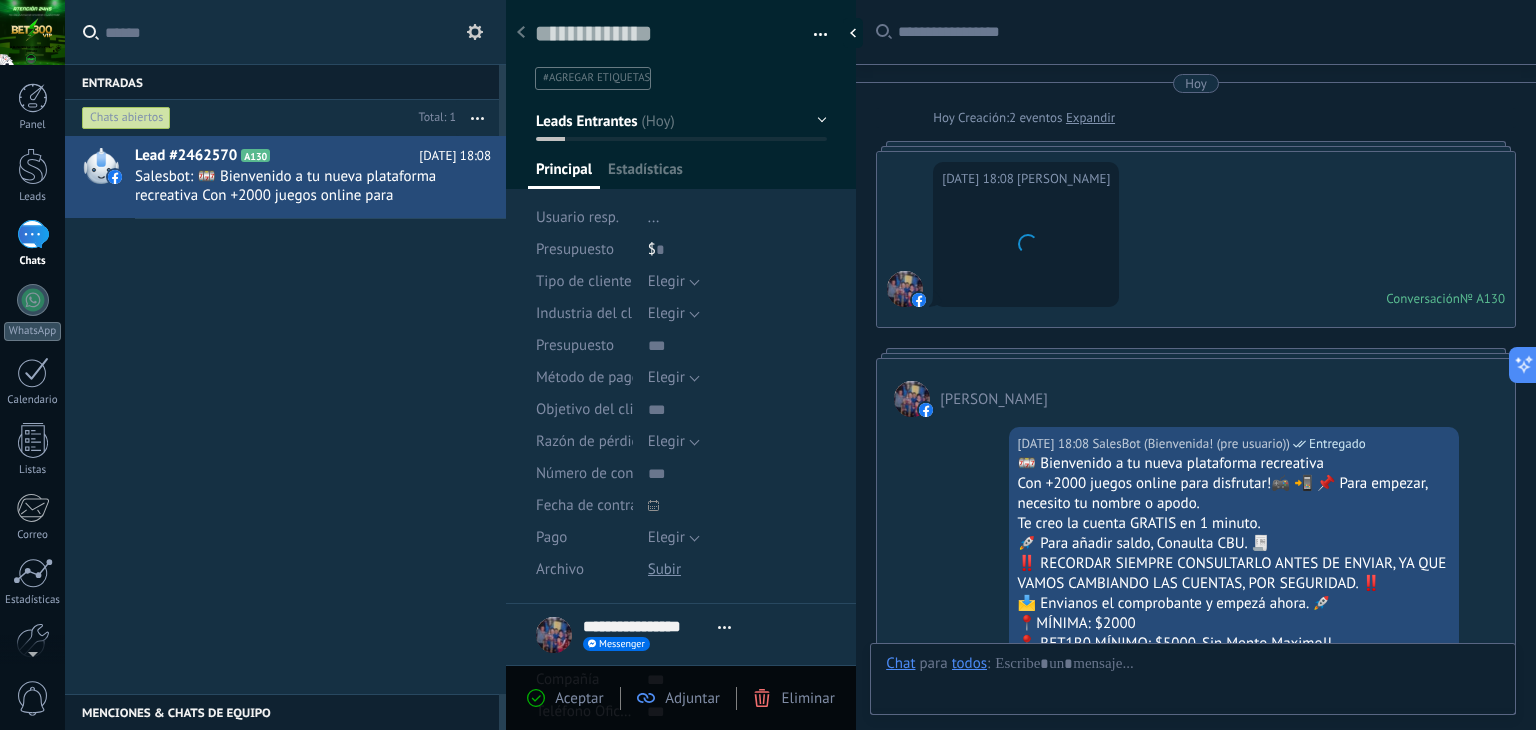scroll, scrollTop: 29, scrollLeft: 0, axis: vertical 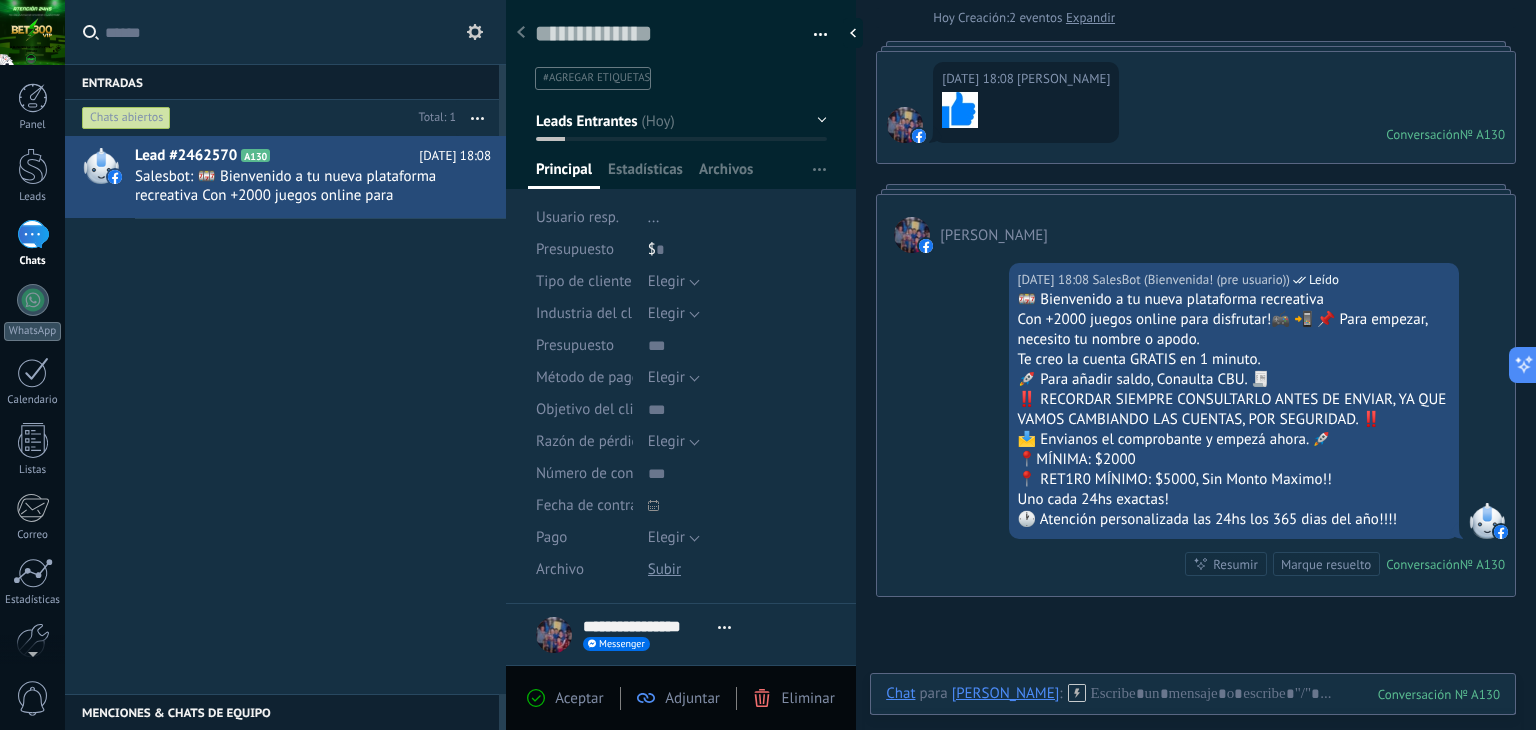 click on "Marque resuelto" at bounding box center (1326, 564) 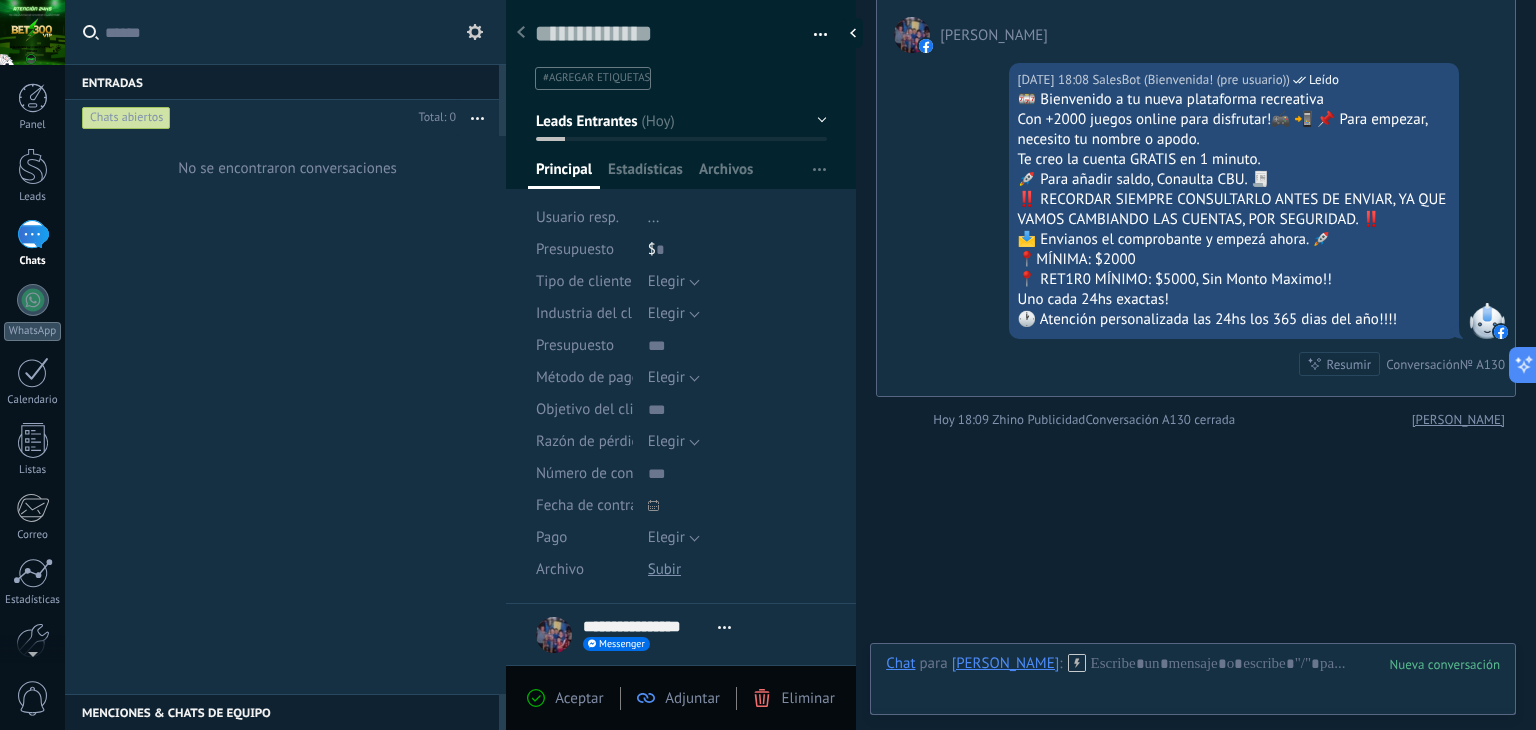 scroll, scrollTop: 348, scrollLeft: 0, axis: vertical 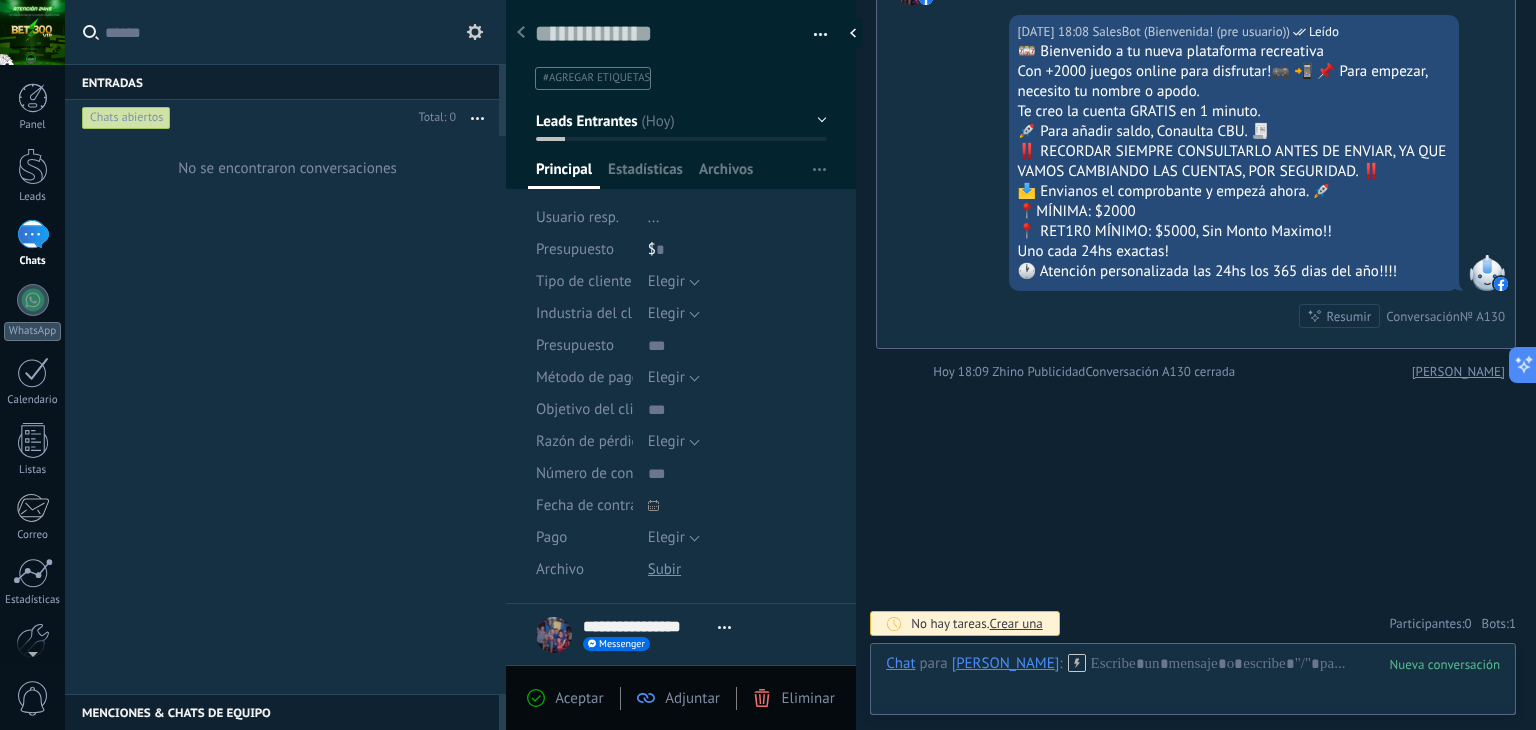click on "Aceptar" at bounding box center [579, 698] 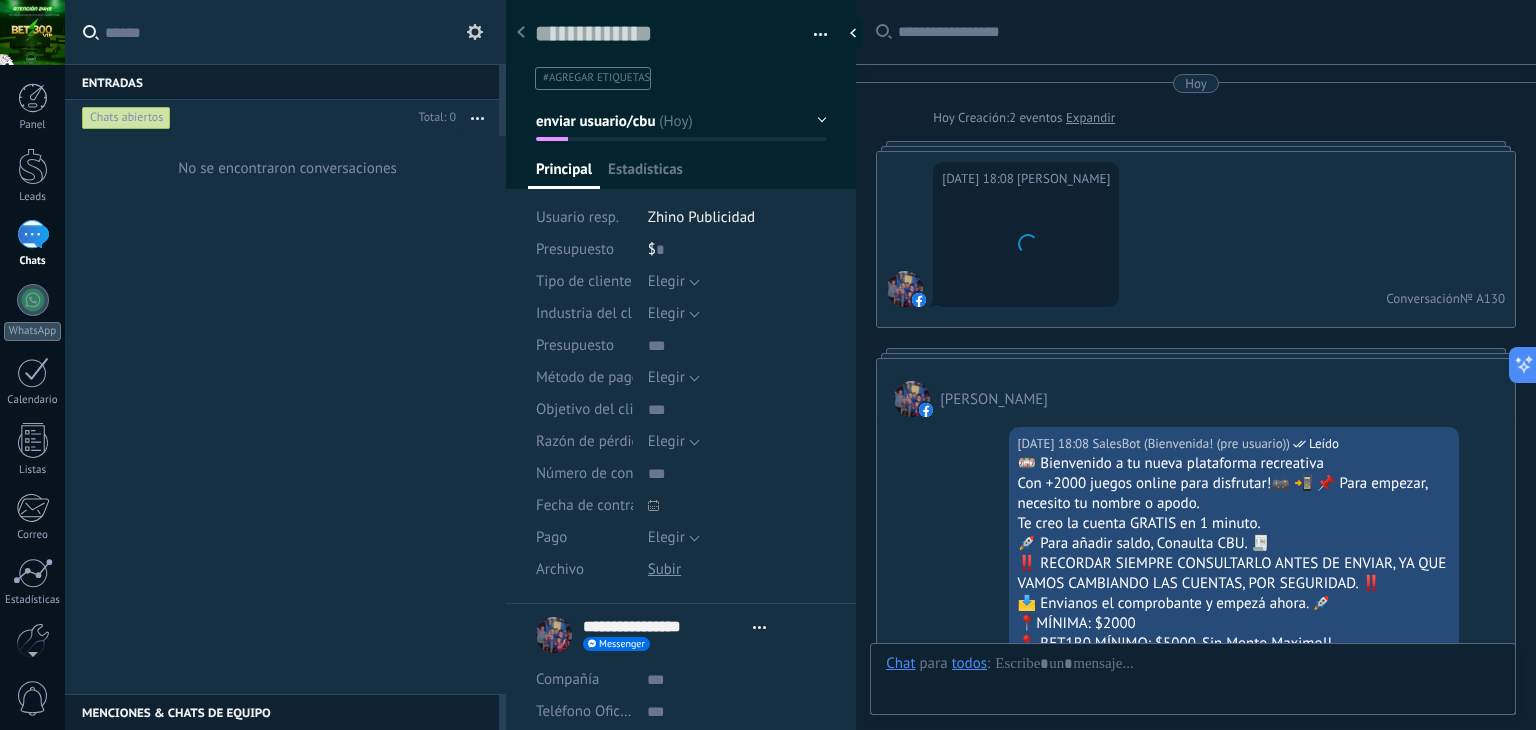 type on "**********" 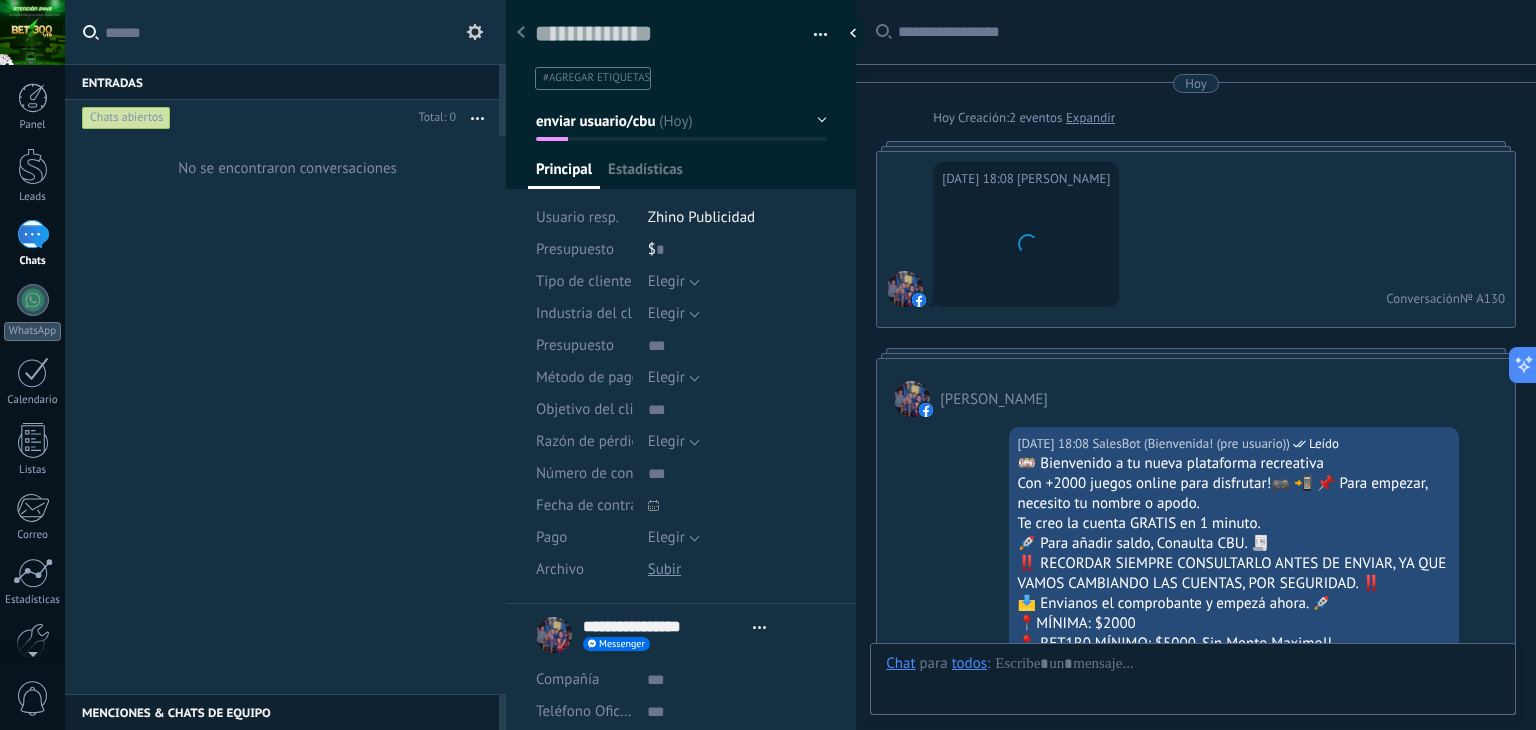 scroll, scrollTop: 188, scrollLeft: 0, axis: vertical 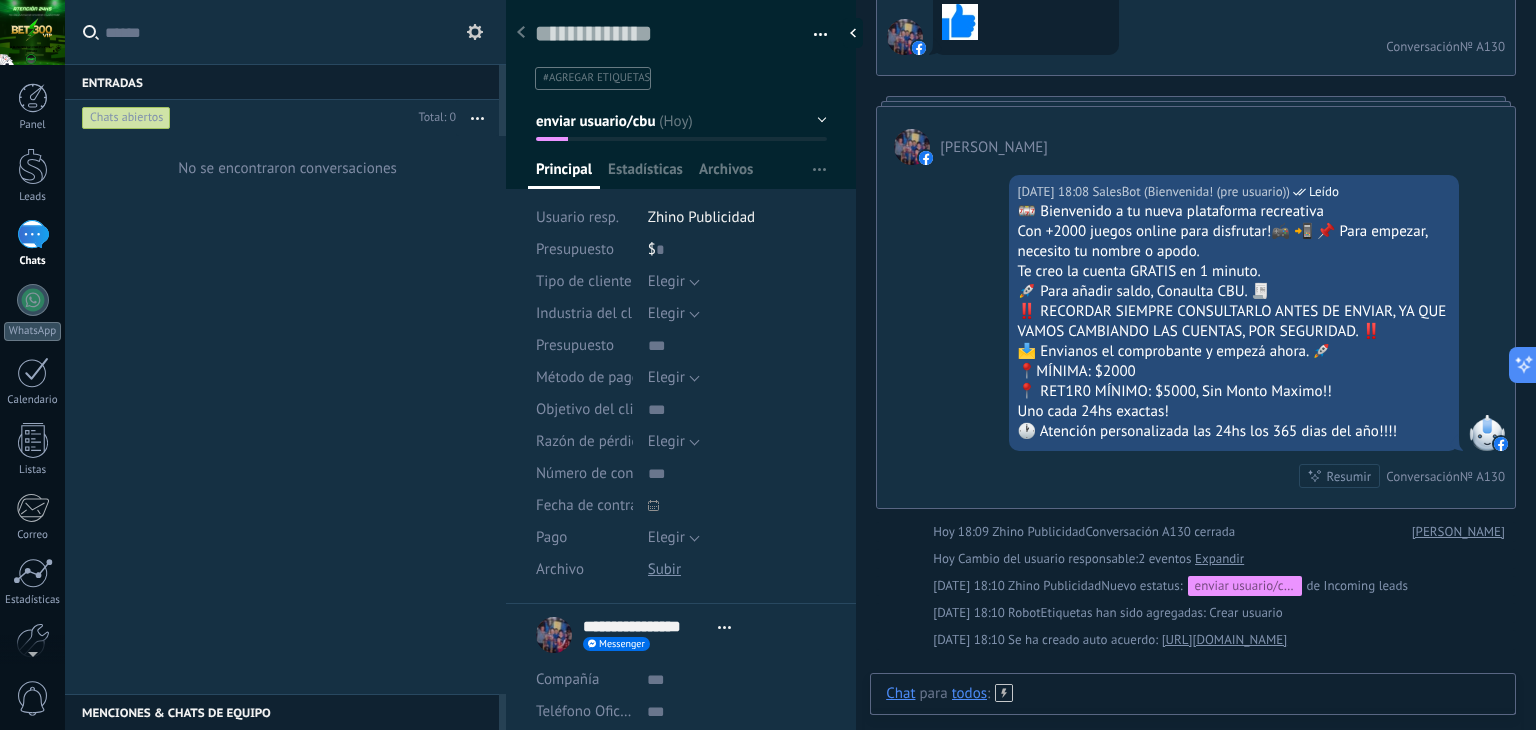 click at bounding box center (1193, 714) 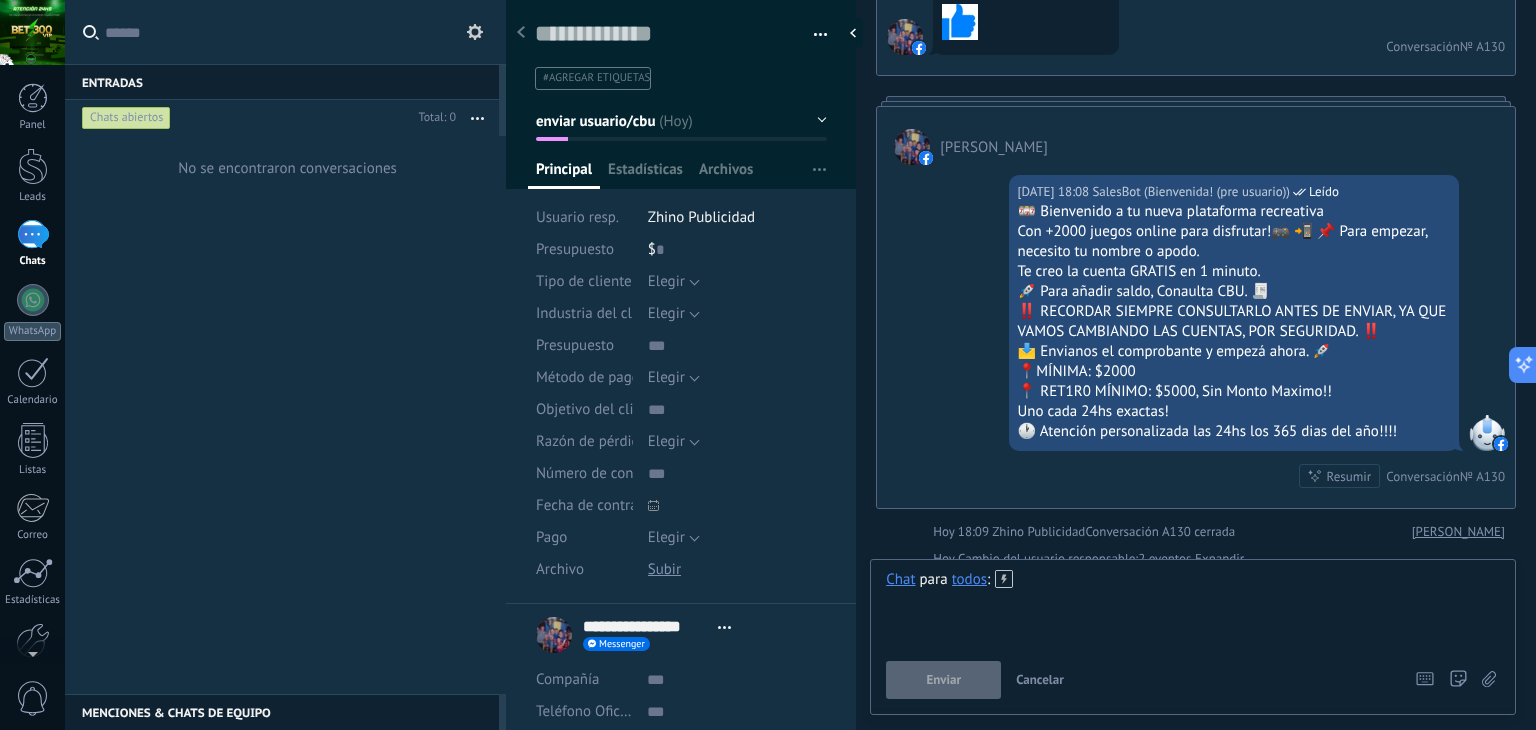 type 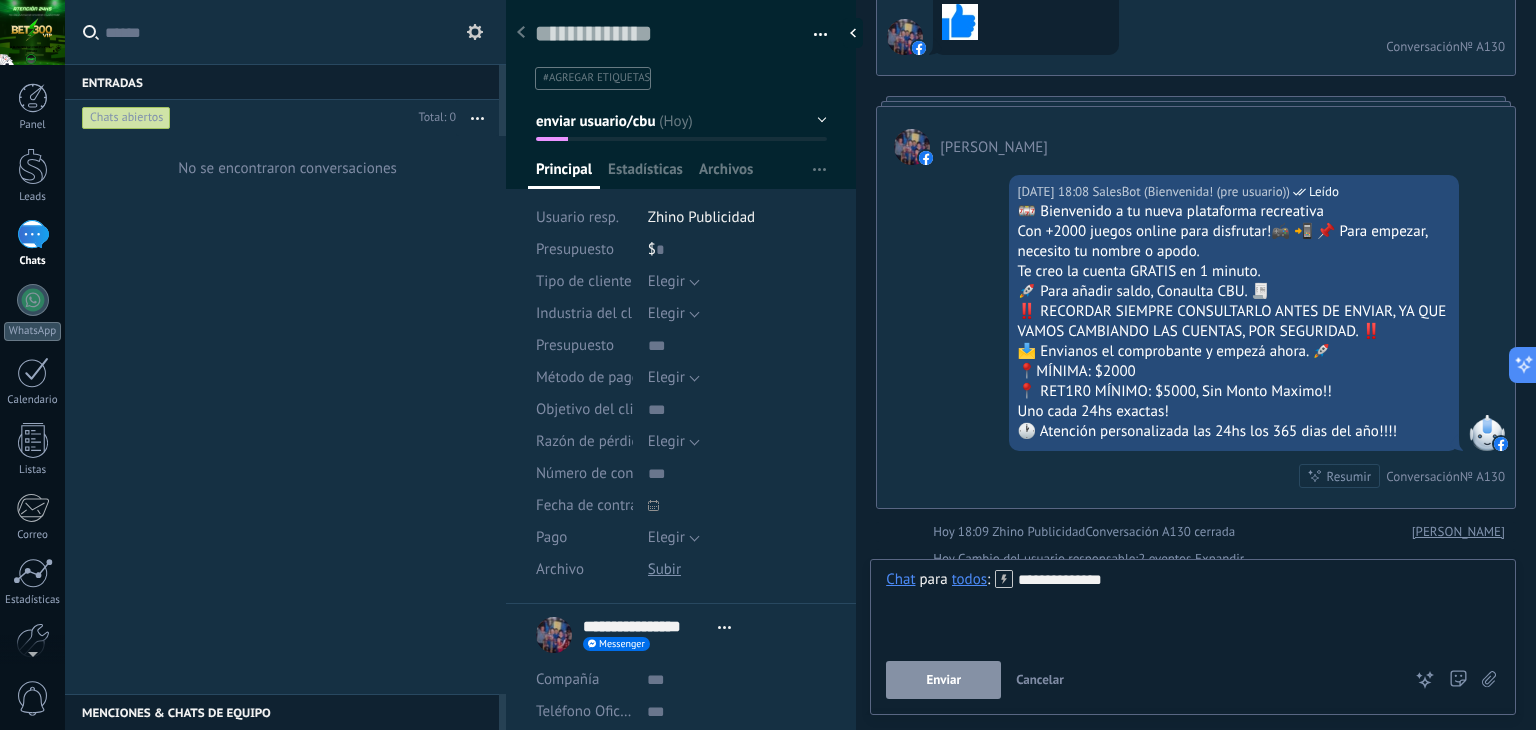 click on "Enviar" at bounding box center [943, 680] 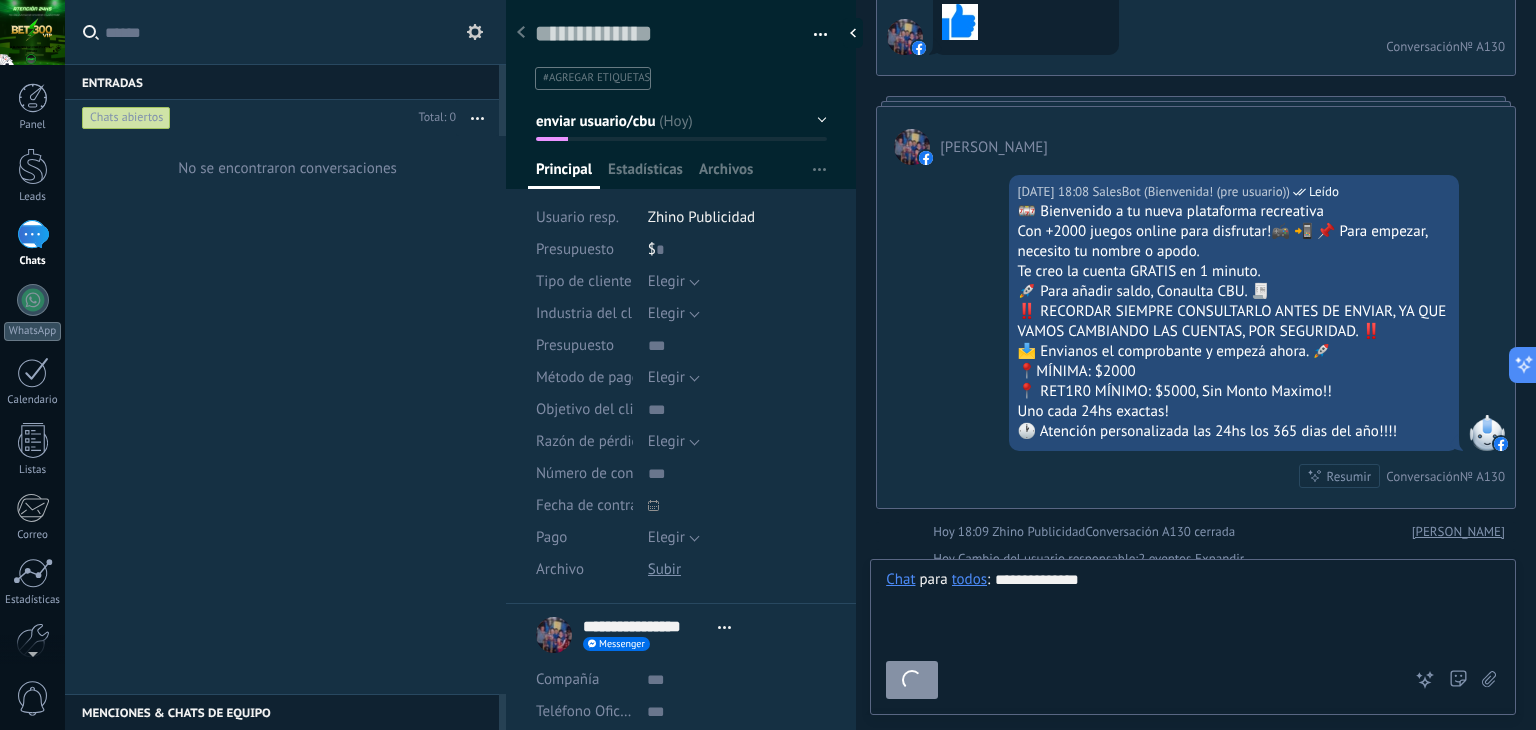 scroll, scrollTop: 456, scrollLeft: 0, axis: vertical 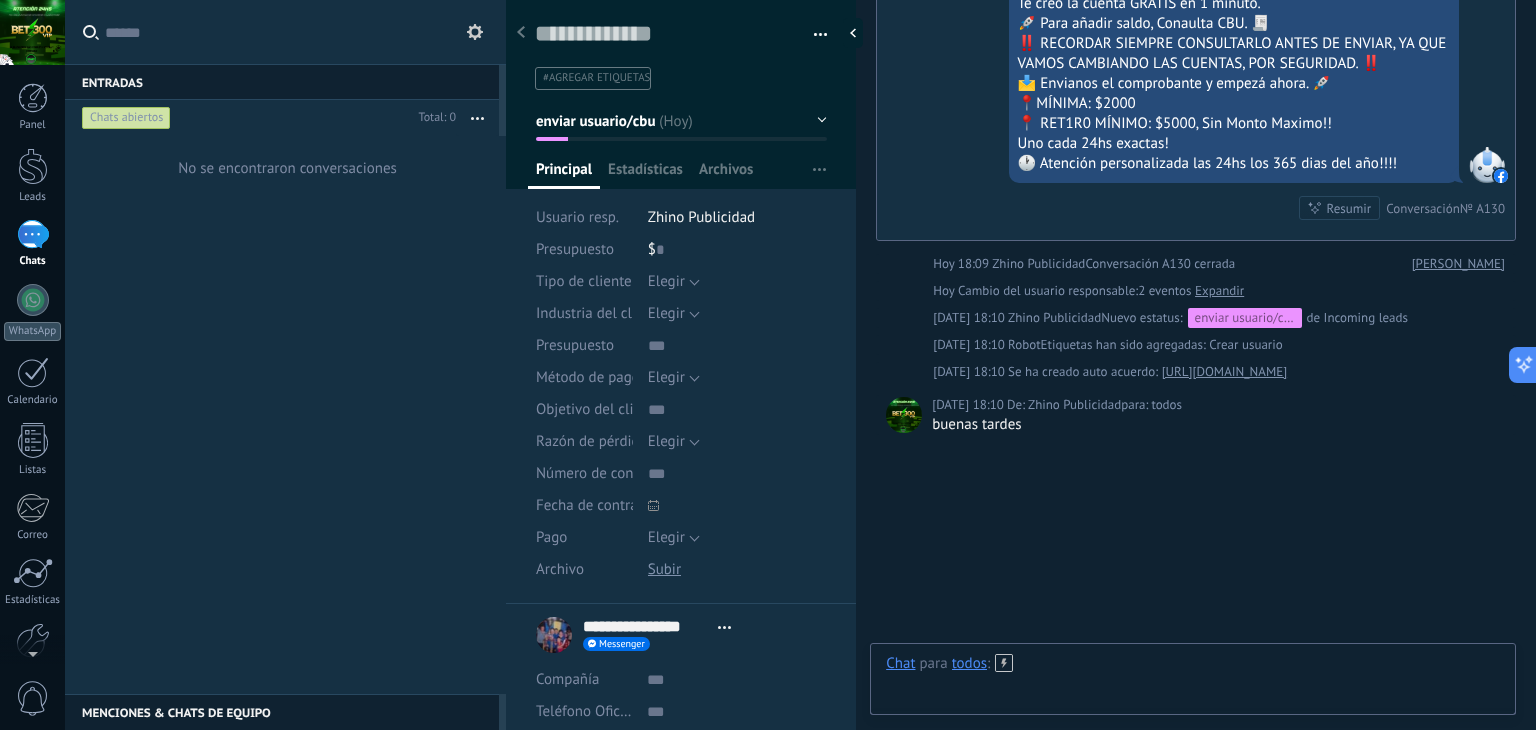 click at bounding box center (1193, 684) 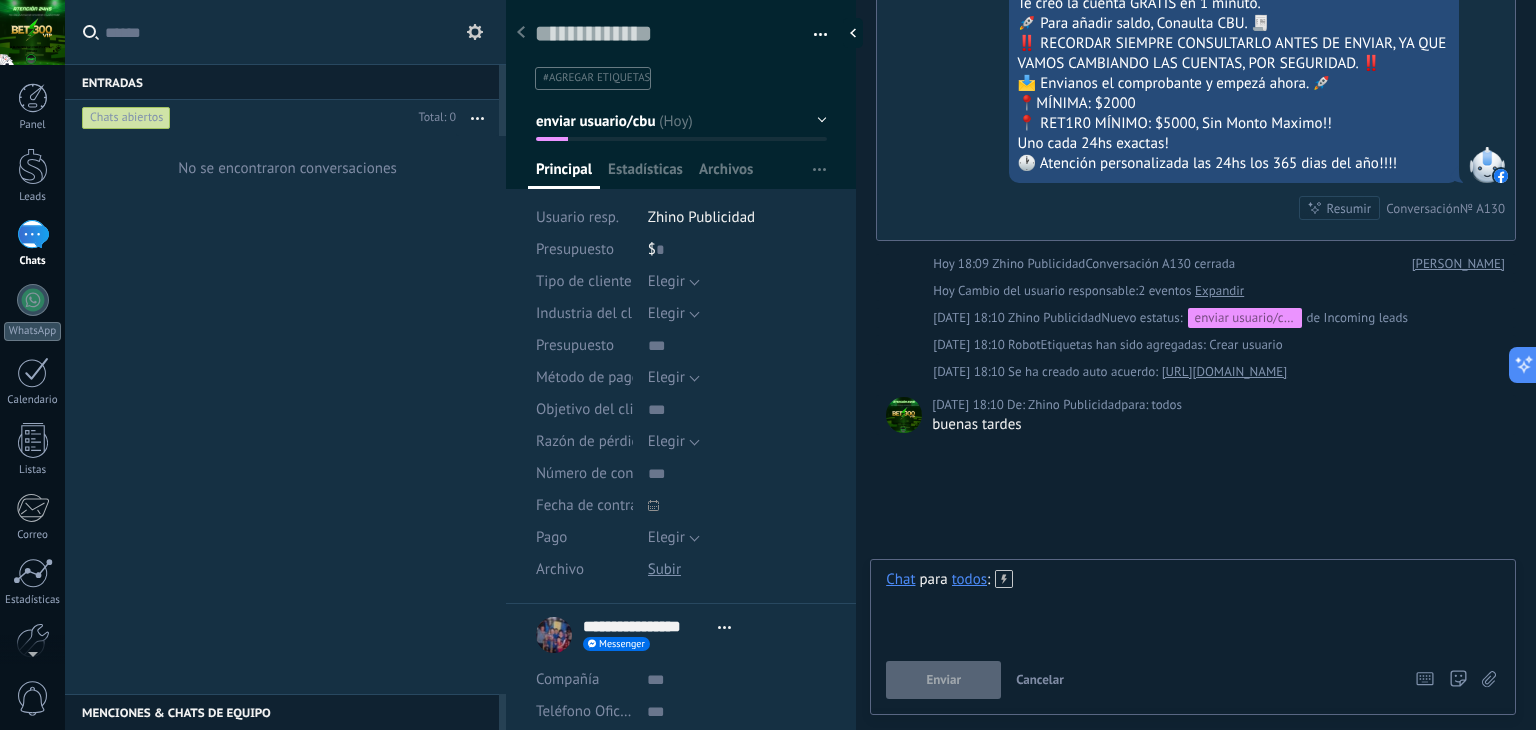 type 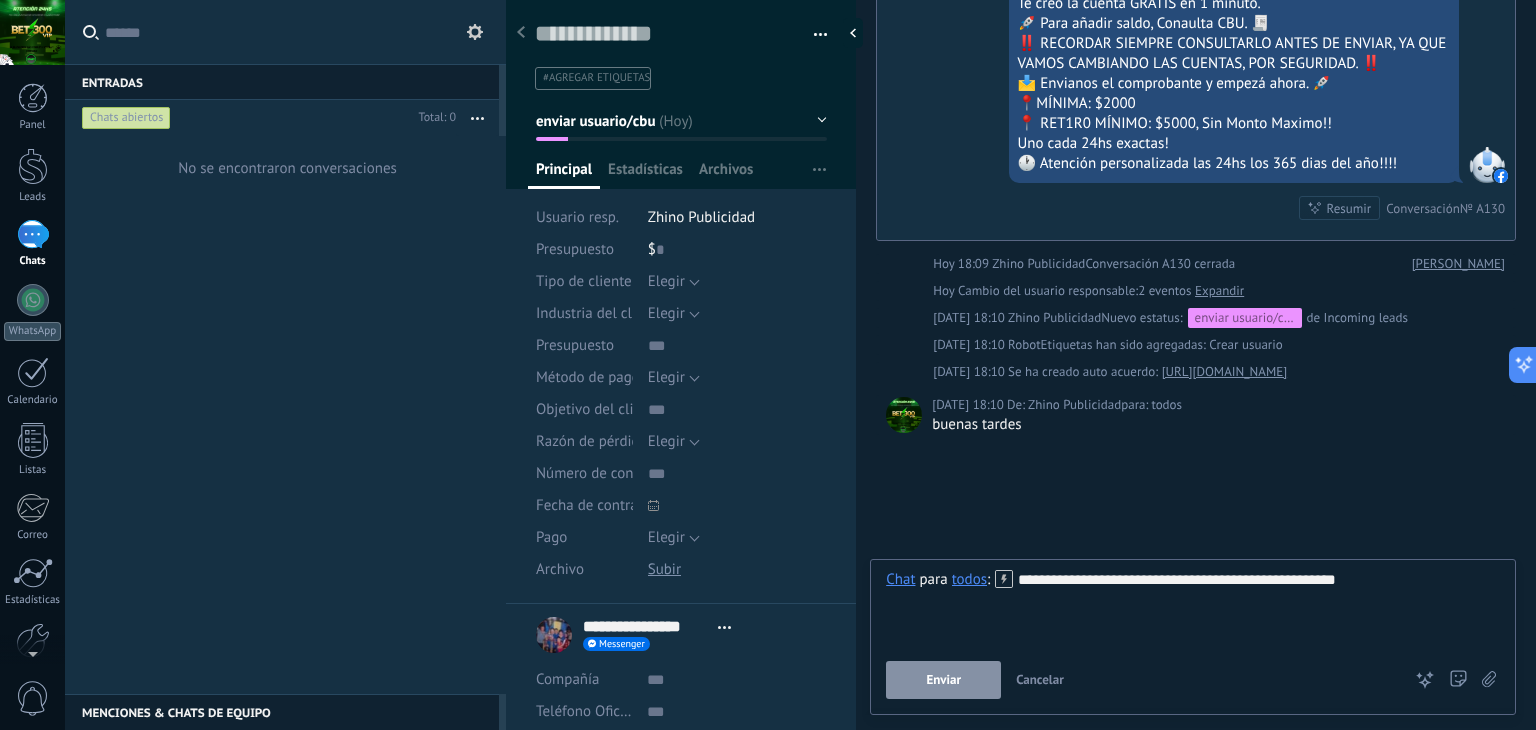 click on "**********" at bounding box center (1193, 608) 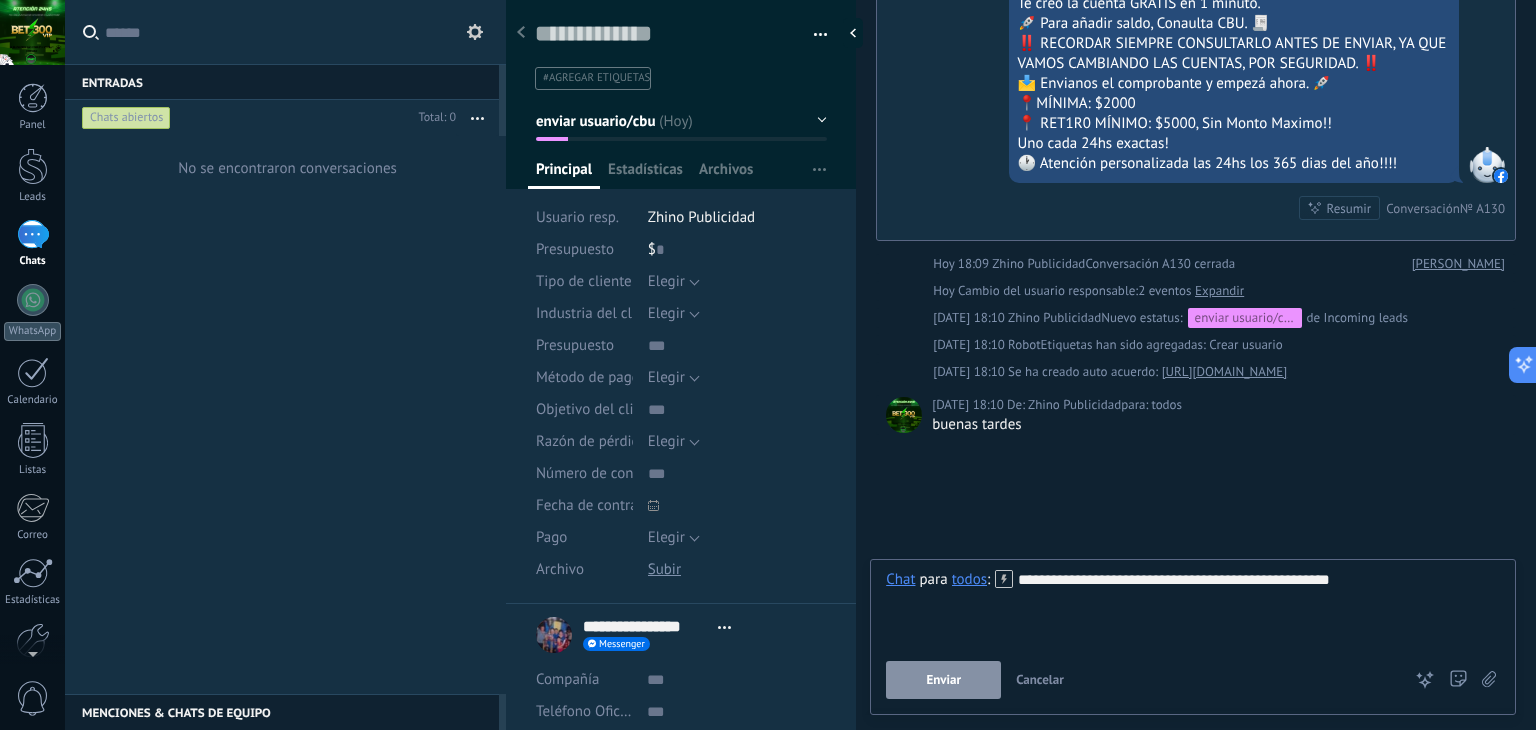 click on "Enviar" at bounding box center [943, 680] 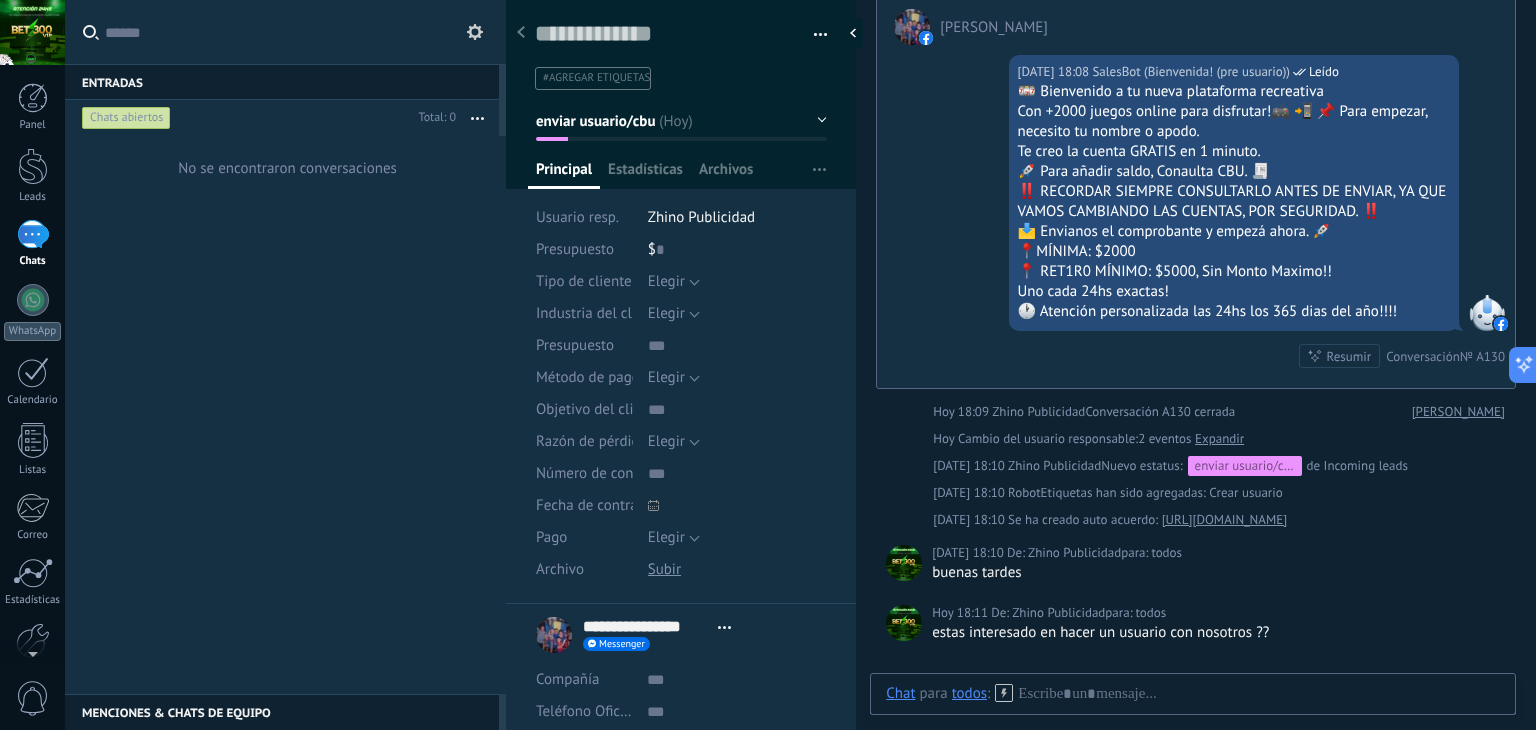 scroll, scrollTop: 508, scrollLeft: 0, axis: vertical 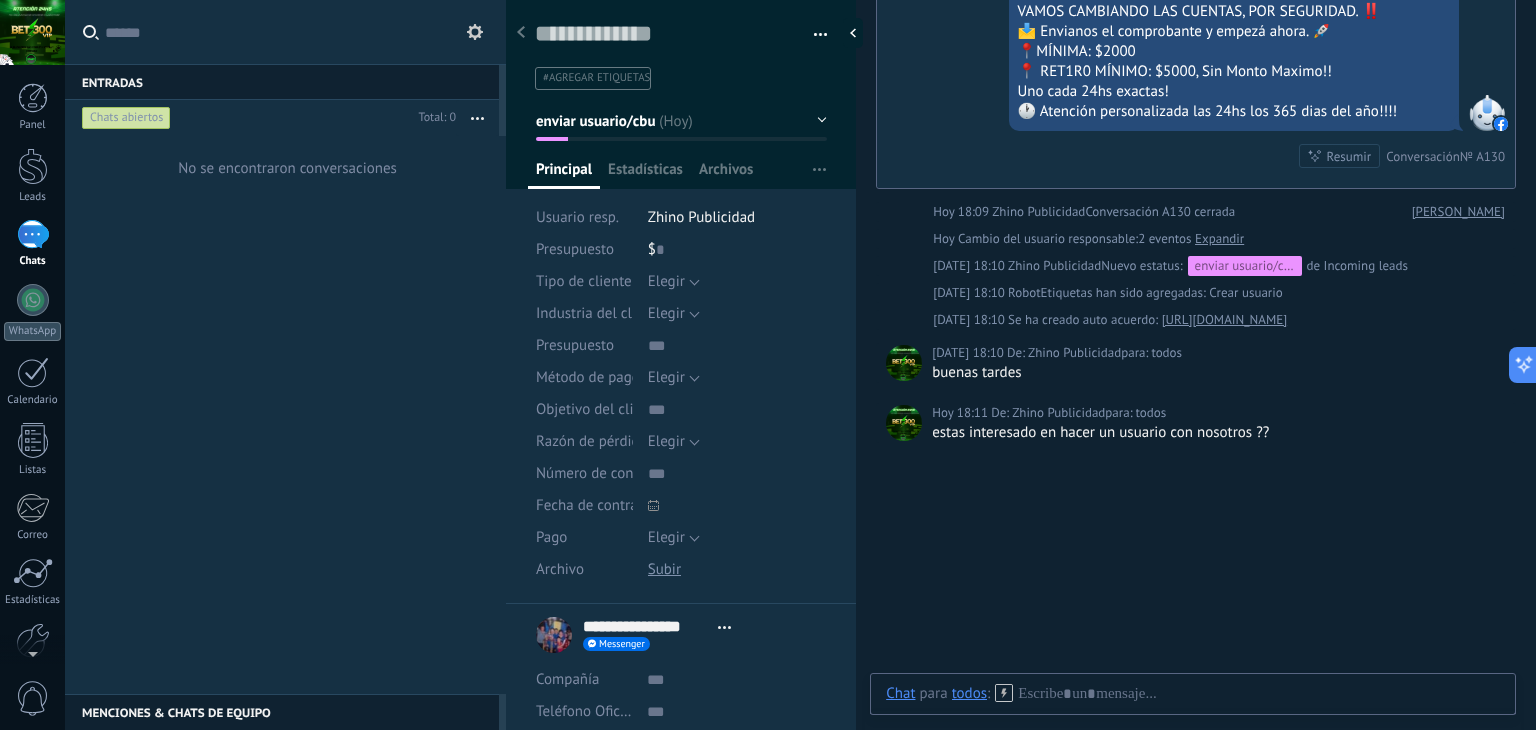 click on "Resumir" at bounding box center (1349, 156) 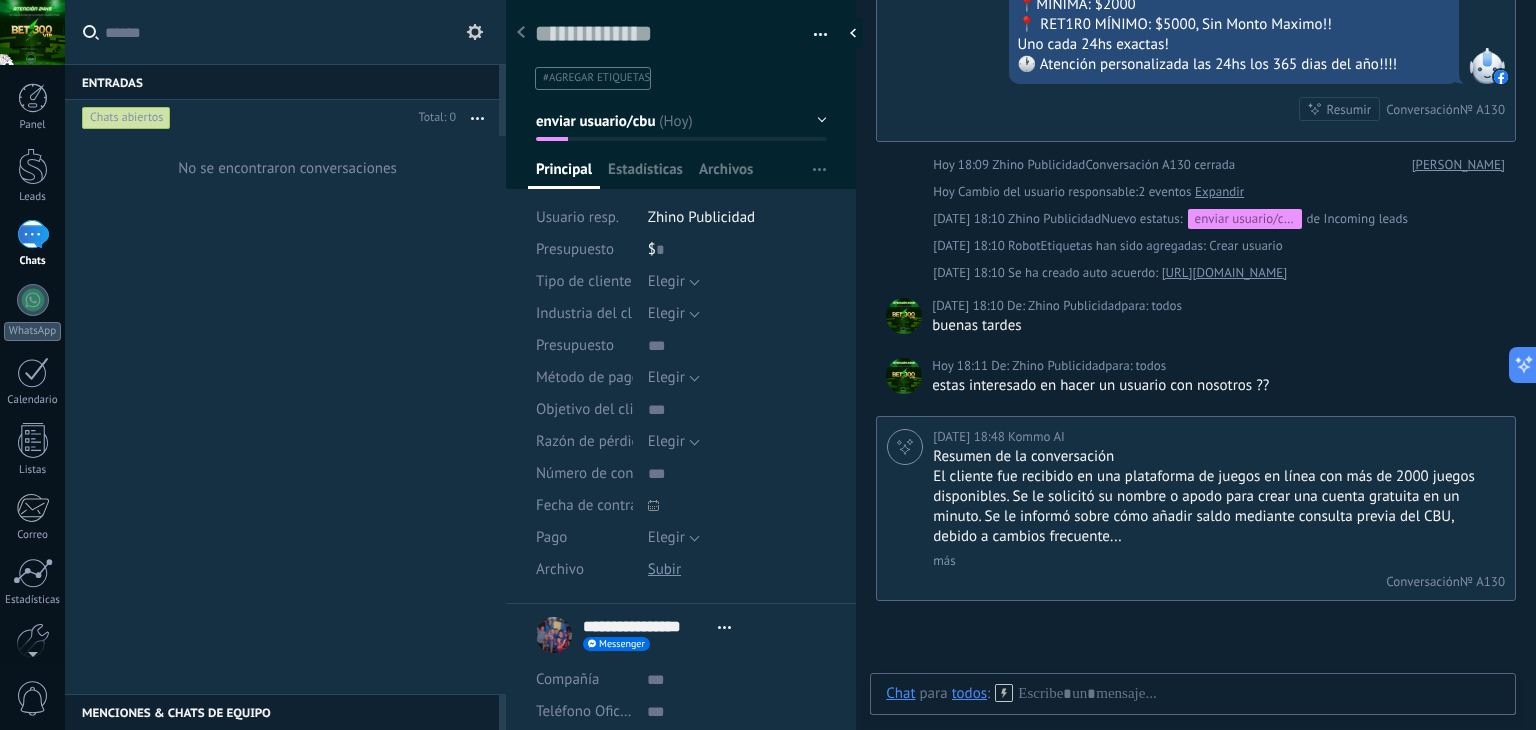 scroll, scrollTop: 560, scrollLeft: 0, axis: vertical 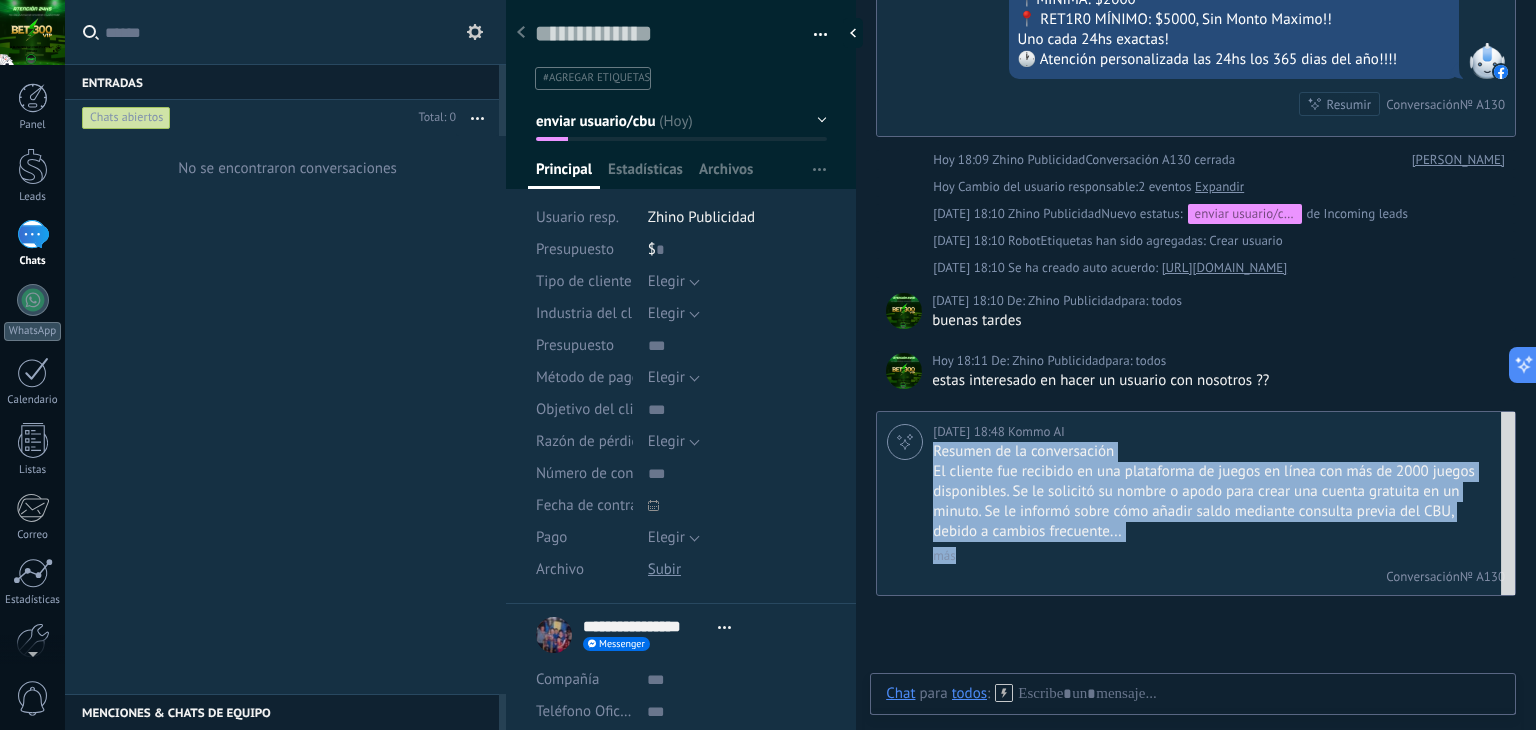 drag, startPoint x: 1128, startPoint y: 541, endPoint x: 935, endPoint y: 450, distance: 213.3776 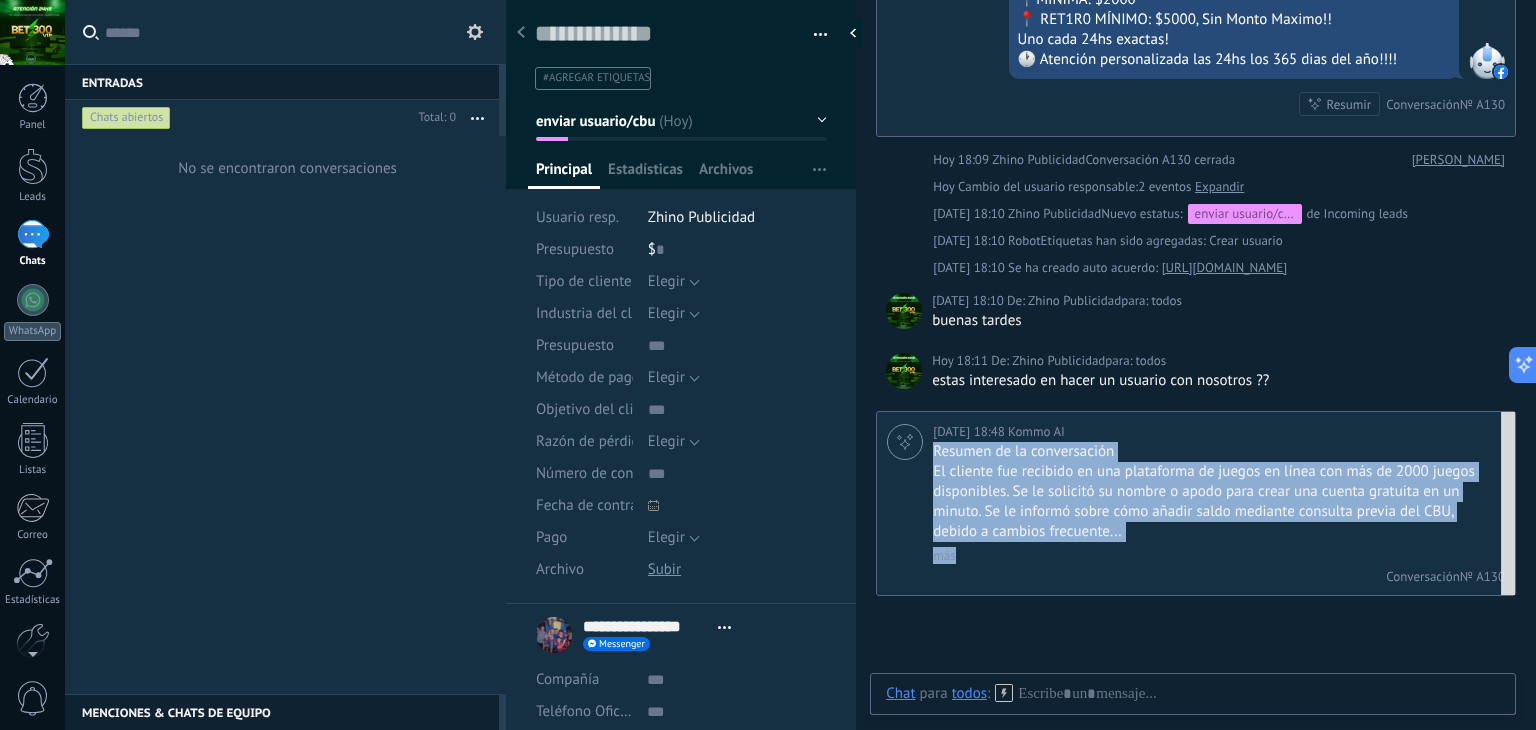 click on "Resumen de la conversación El cliente fue recibido en una plataforma de juegos en línea con más de 2000 juegos disponibles. Se le solicitó su nombre o apodo para crear una cuenta gratuita en un minuto. Se le informó sobre cómo añadir saldo mediante consulta previa del CBU, debido a cambios frecuente... más" at bounding box center (1216, 503) 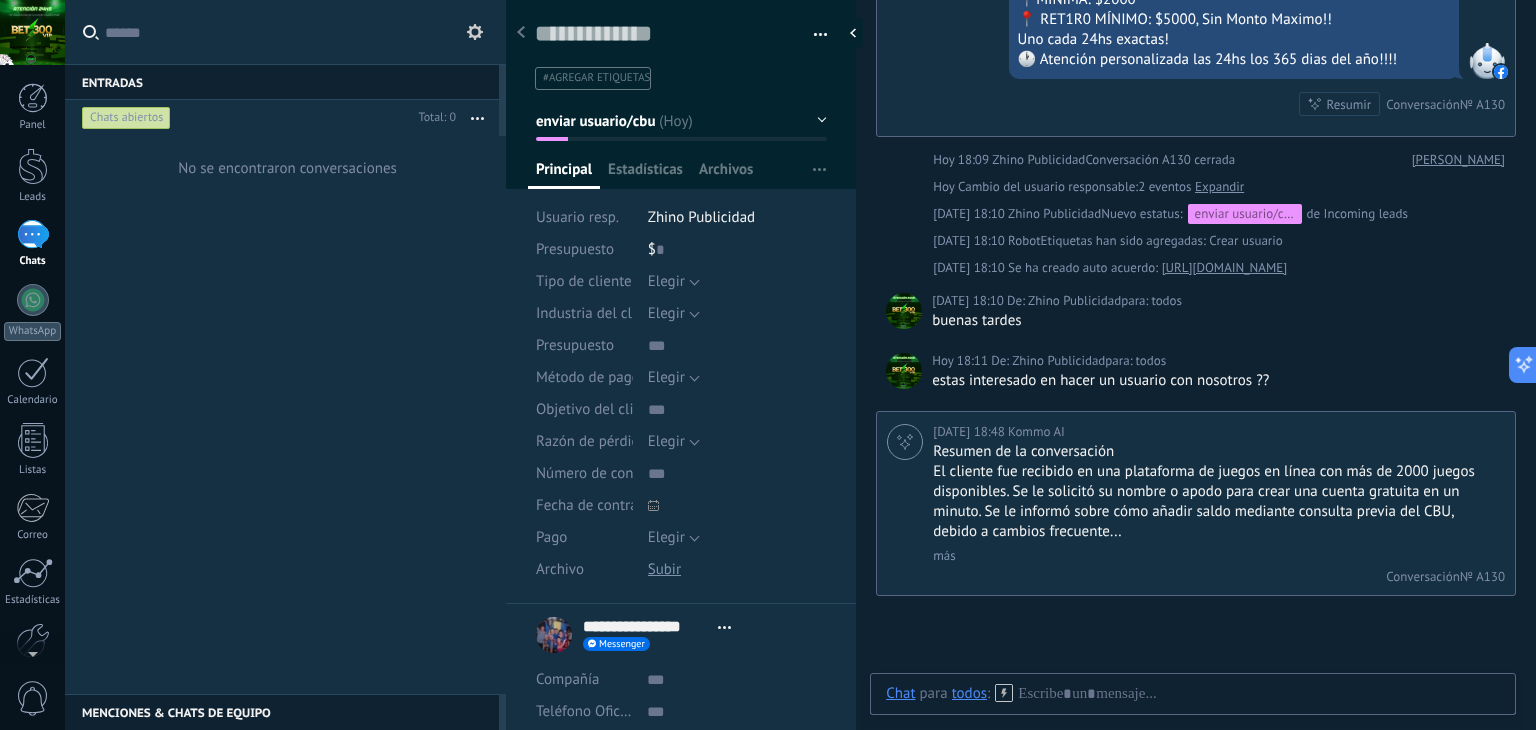 click on "[DATE] 18:11 De: Zhino Publicidad  para: todos" at bounding box center (1219, 361) 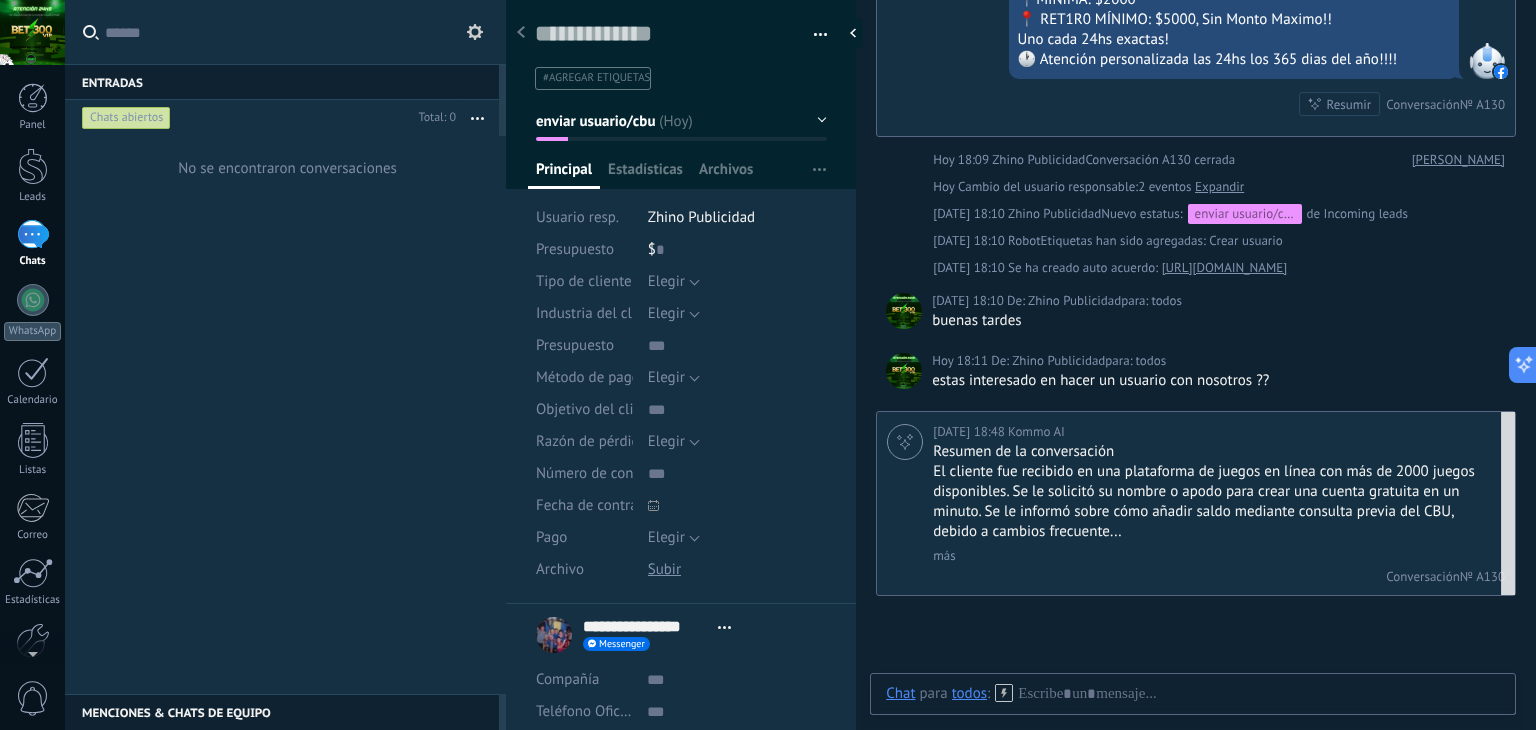 click on "[DATE] 18:48 Kommo AI  Resumen de la conversación El cliente fue recibido en una plataforma de juegos en línea con más de 2000 juegos disponibles. Se le solicitó su nombre o apodo para crear una cuenta gratuita en un minuto. Se le informó sobre cómo añadir saldo mediante consulta previa del CBU, debido a cambios frecuente... más Resumen de la conversación El cliente fue recibido en una plataforma de juegos en línea con más de 2000 juegos disponibles. Se le solicitó su nombre o apodo para crear una cuenta gratuita en un minuto. Se le informó sobre cómo añadir saldo mediante consulta previa del CBU, debido a cambios frecuentes por seguridad. También se mencionaron los montos mínimos para depósito ($2000) y retiro ($5000), con un retiro permitido cada 24 horas. La atención es personalizada y está disponible las 24 horas, los 365 días del año.   Preguntas no respondidas: Ninguna, ya que no se registraron solicitudes específicas del cliente. minimizar Conversación  № A130 Pin Eliminar" at bounding box center [1196, 503] 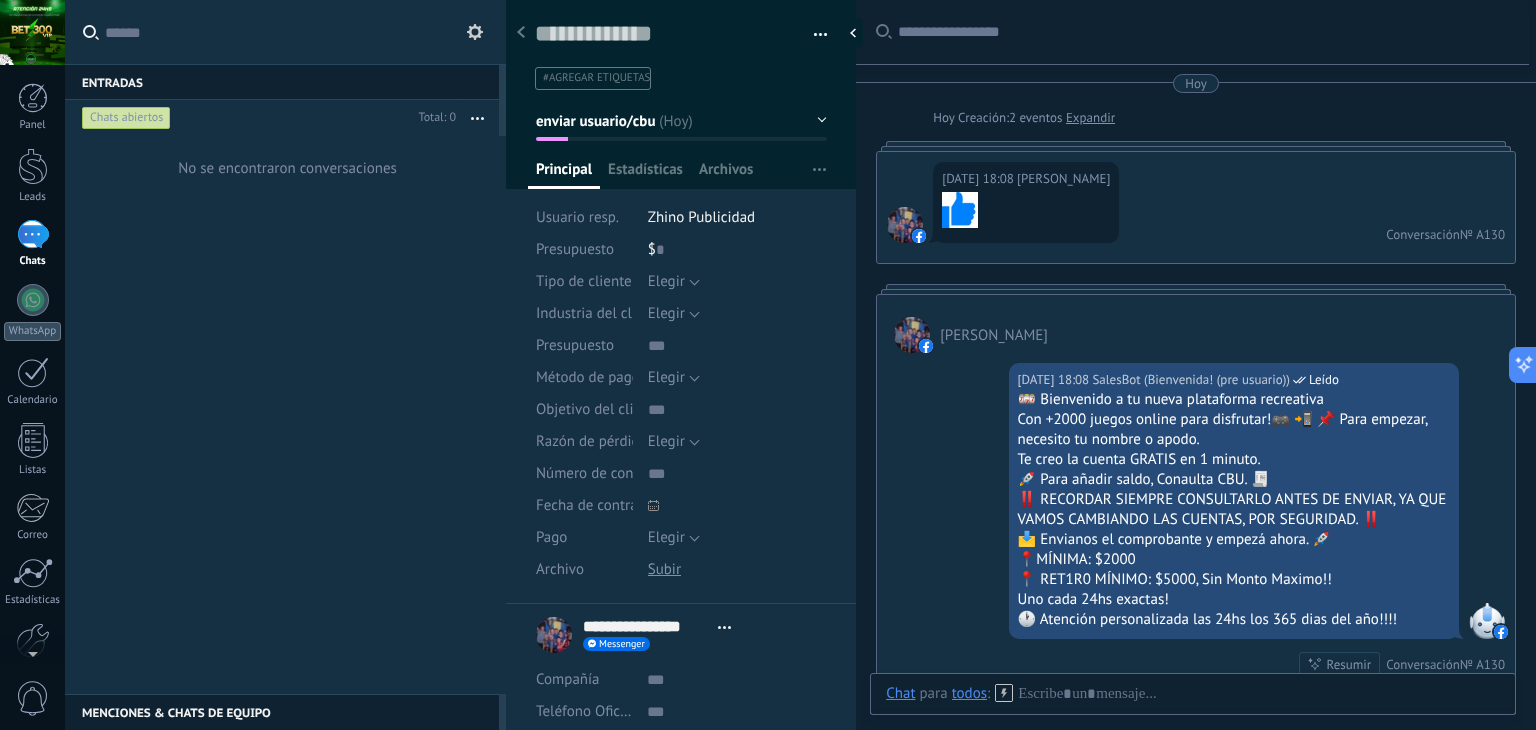 scroll, scrollTop: 200, scrollLeft: 0, axis: vertical 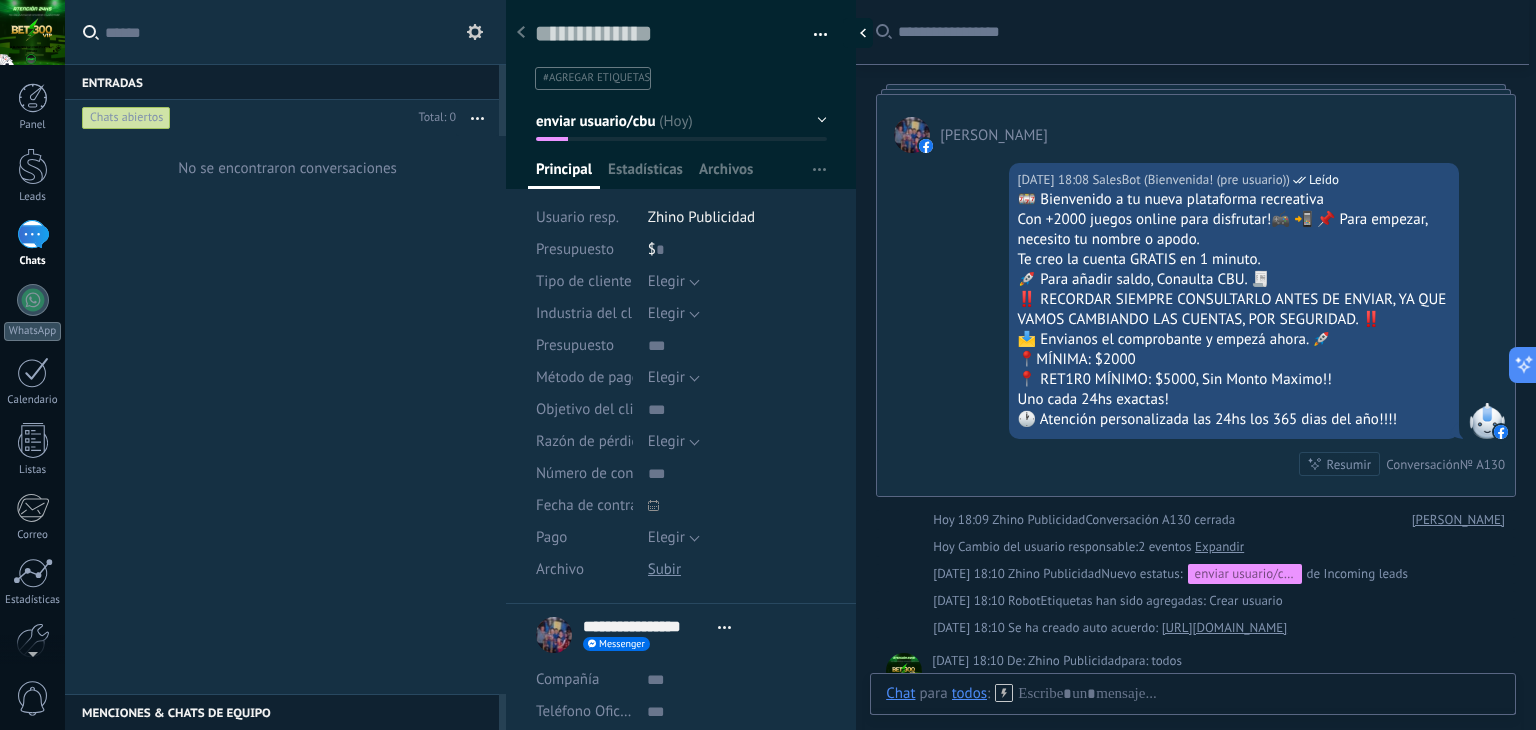 click at bounding box center [858, 33] 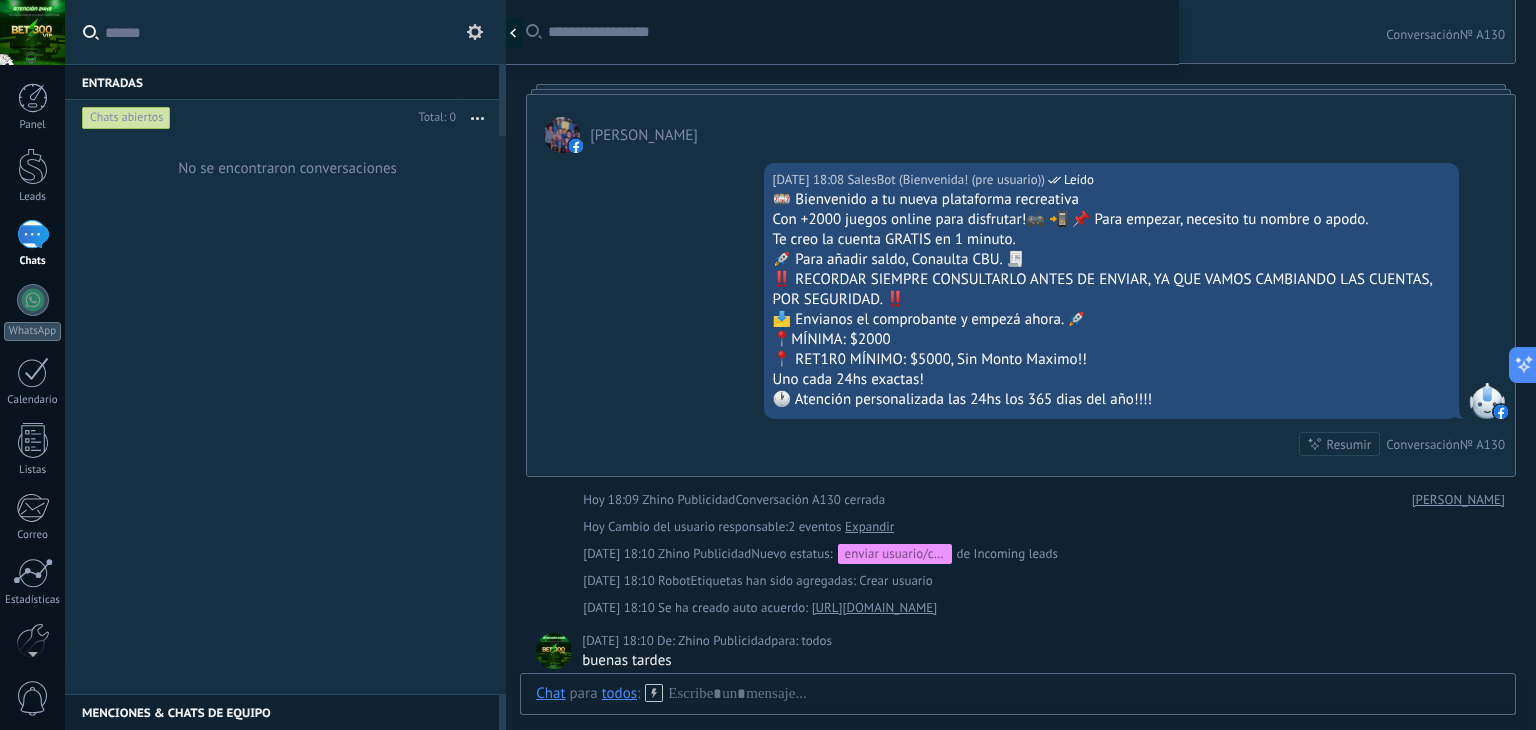 scroll, scrollTop: 19, scrollLeft: 0, axis: vertical 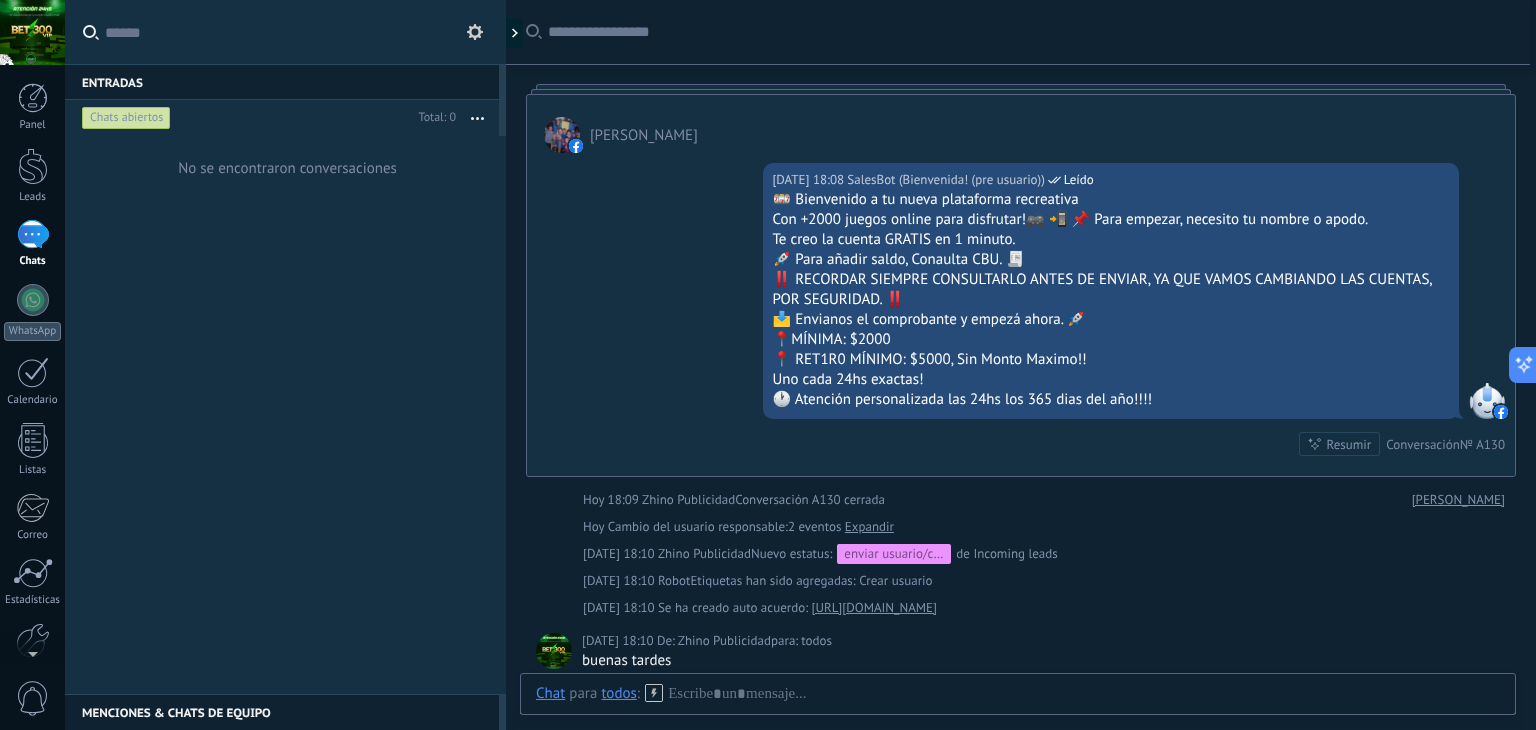 click at bounding box center (506, 365) 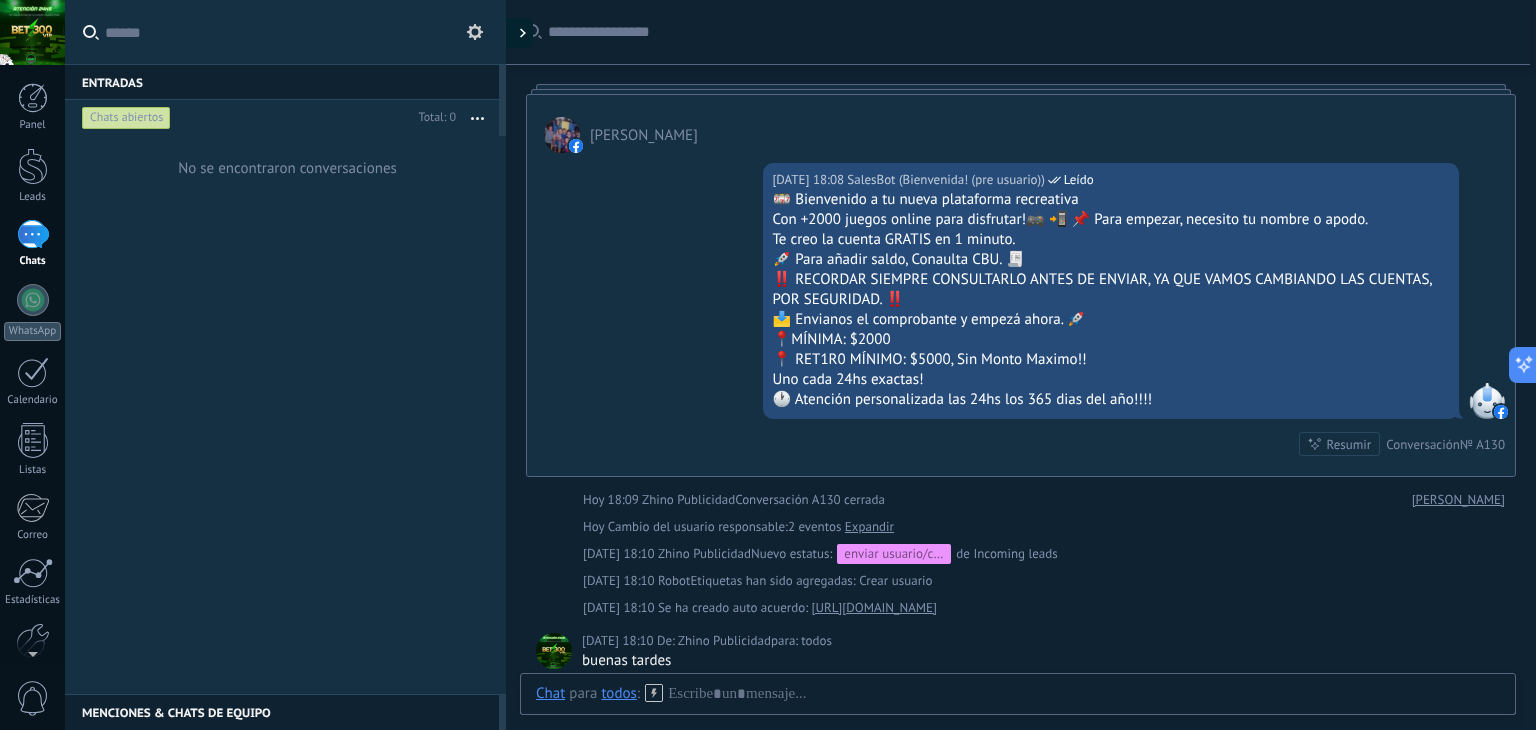 click at bounding box center [518, 33] 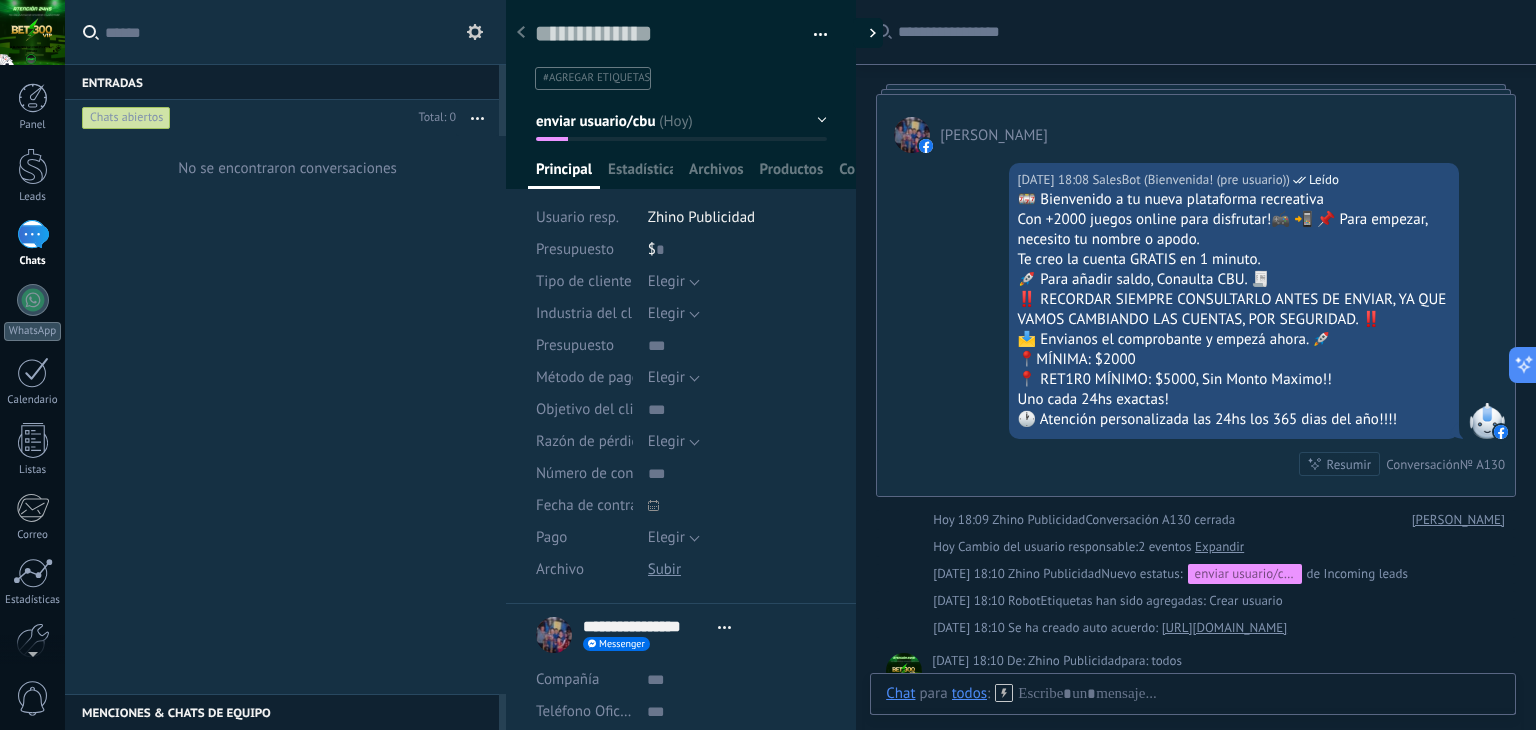 scroll, scrollTop: 29, scrollLeft: 0, axis: vertical 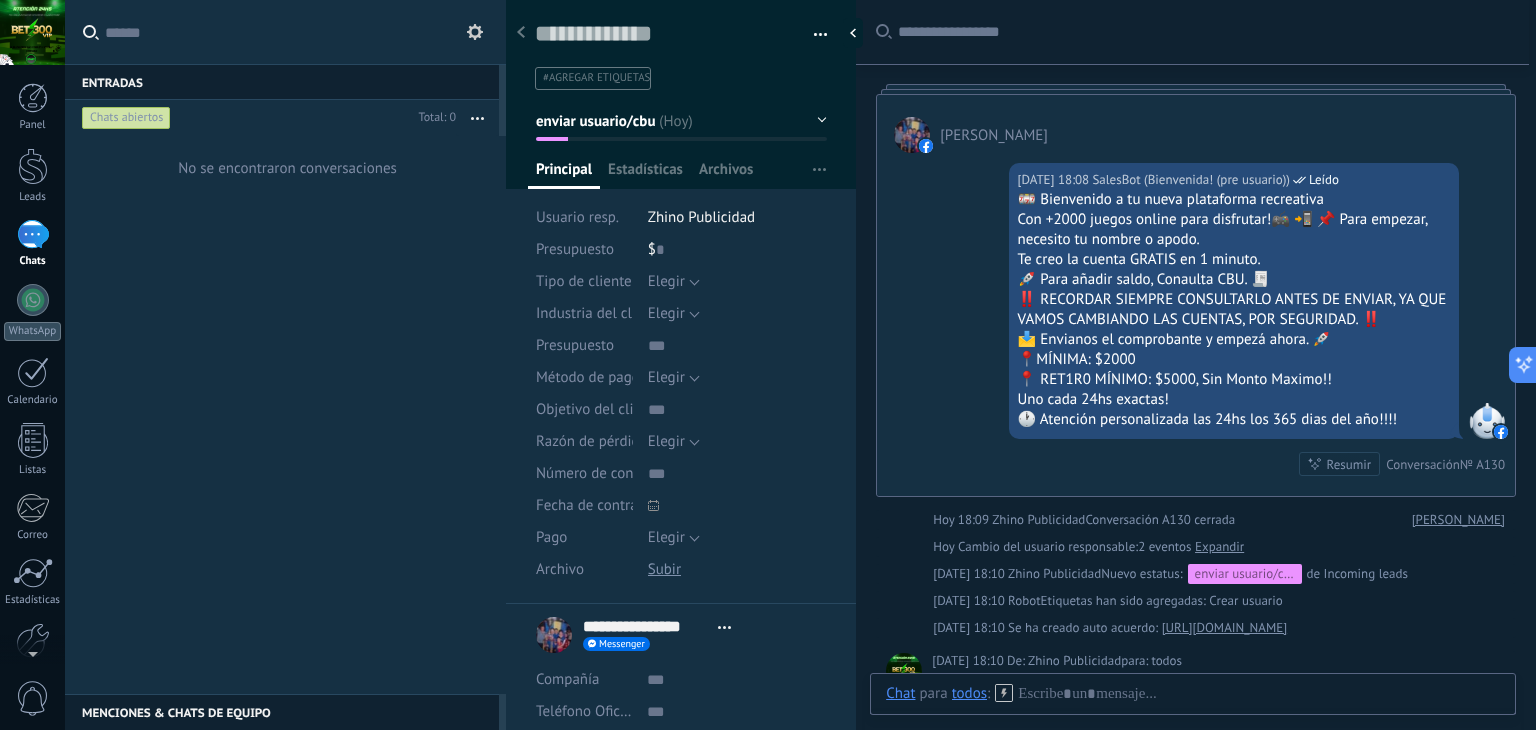 click 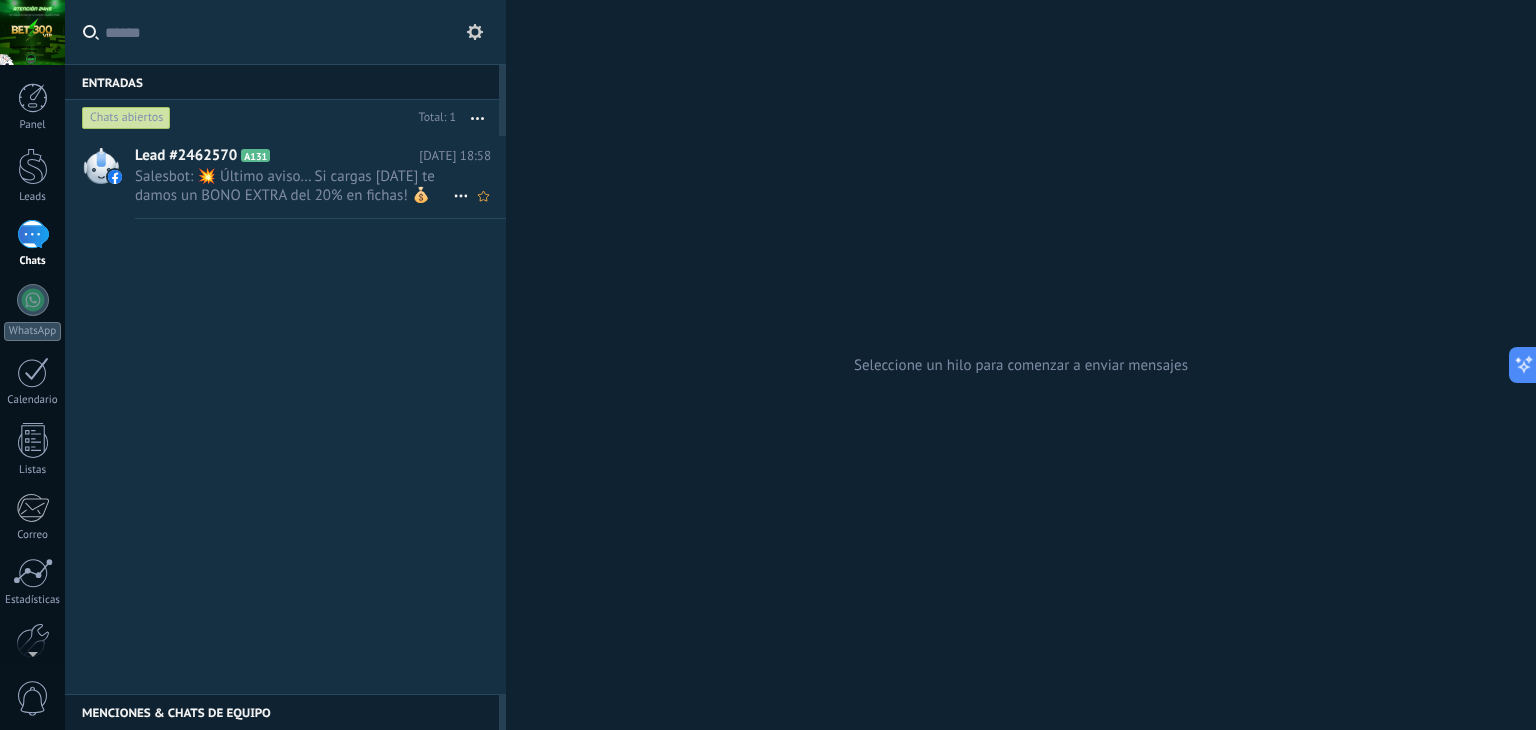 click on "Salesbot: 💥 Último aviso…
Si cargas [DATE] te damos un BONO EXTRA del 20% en fichas! 💰
¿Qué decís? ¿Aprovechás la promo?" at bounding box center [294, 186] 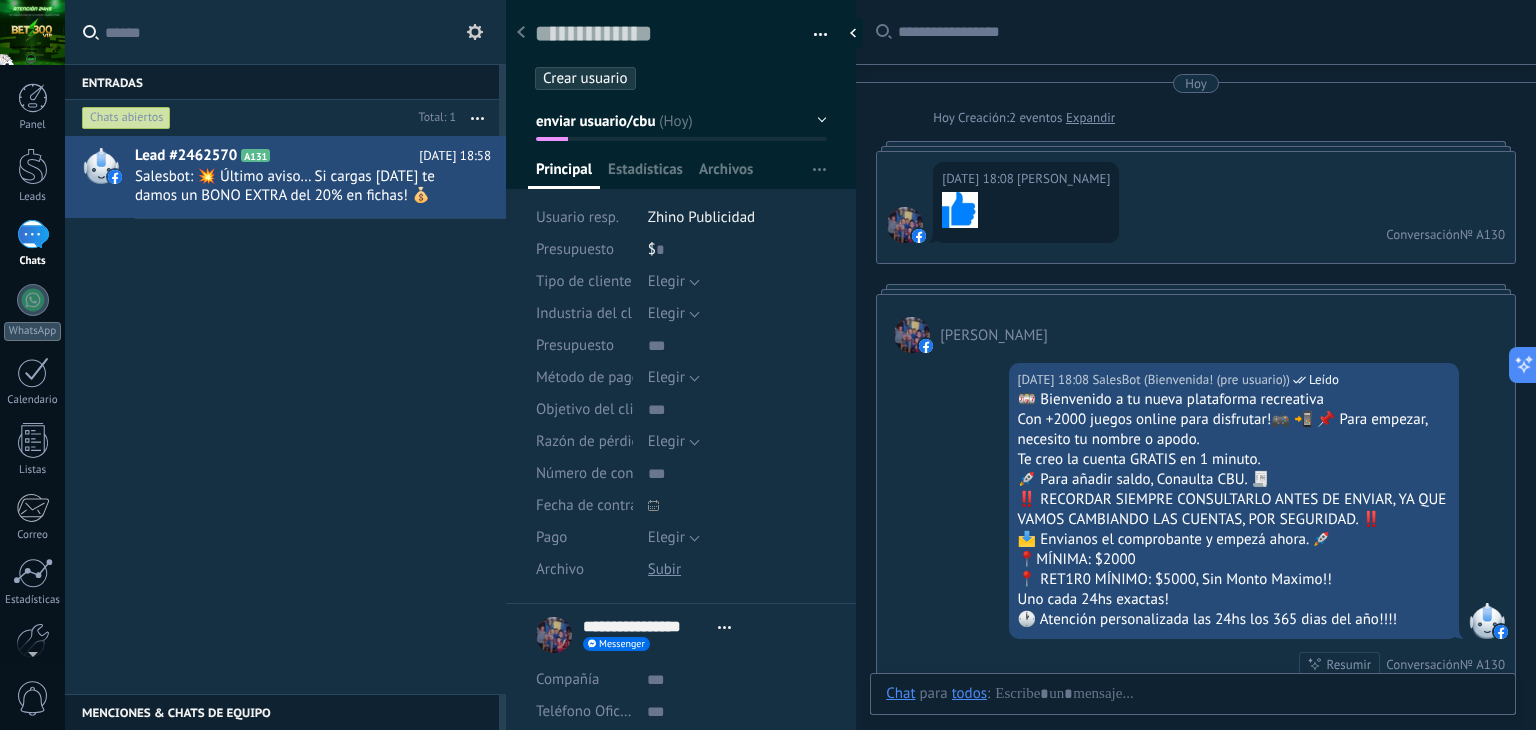 scroll, scrollTop: 29, scrollLeft: 0, axis: vertical 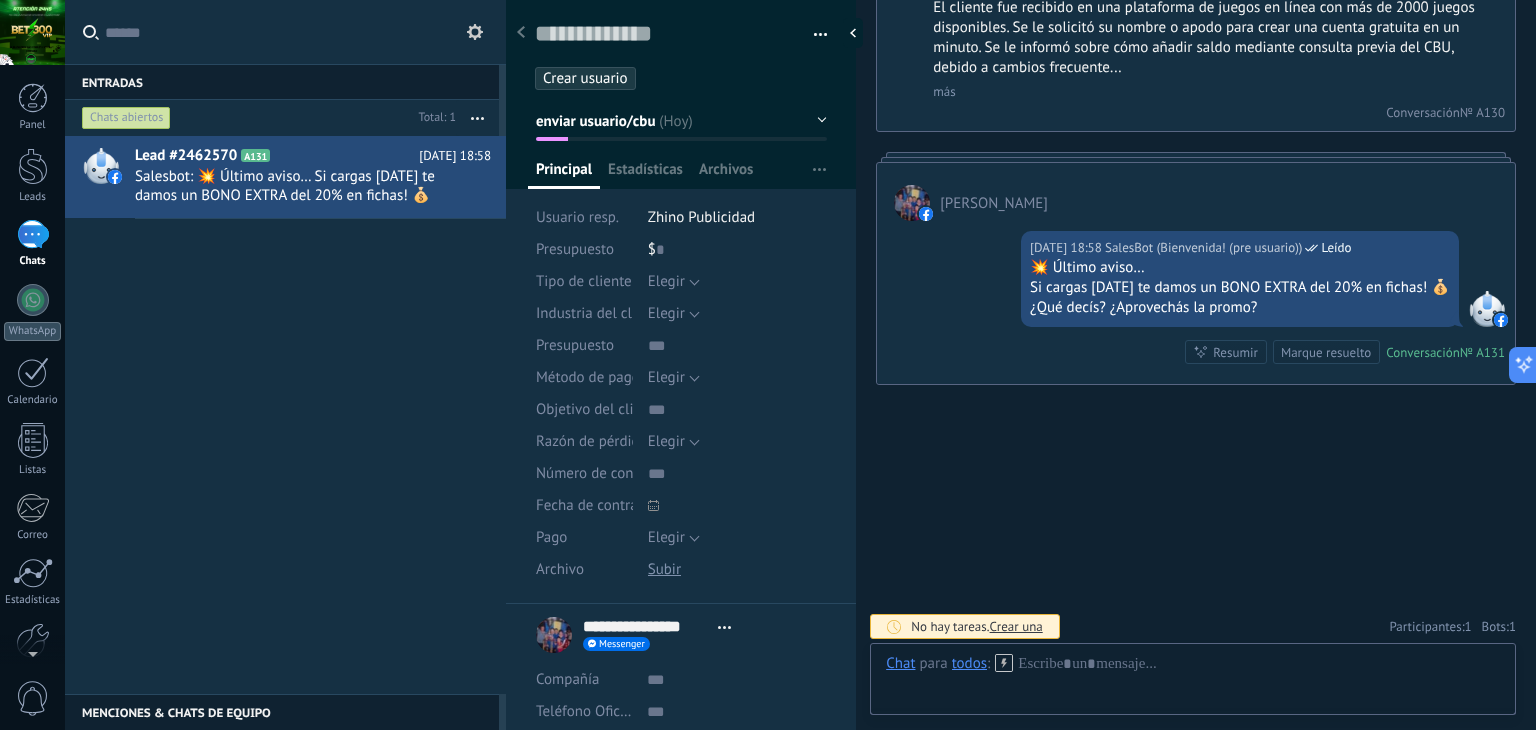 click 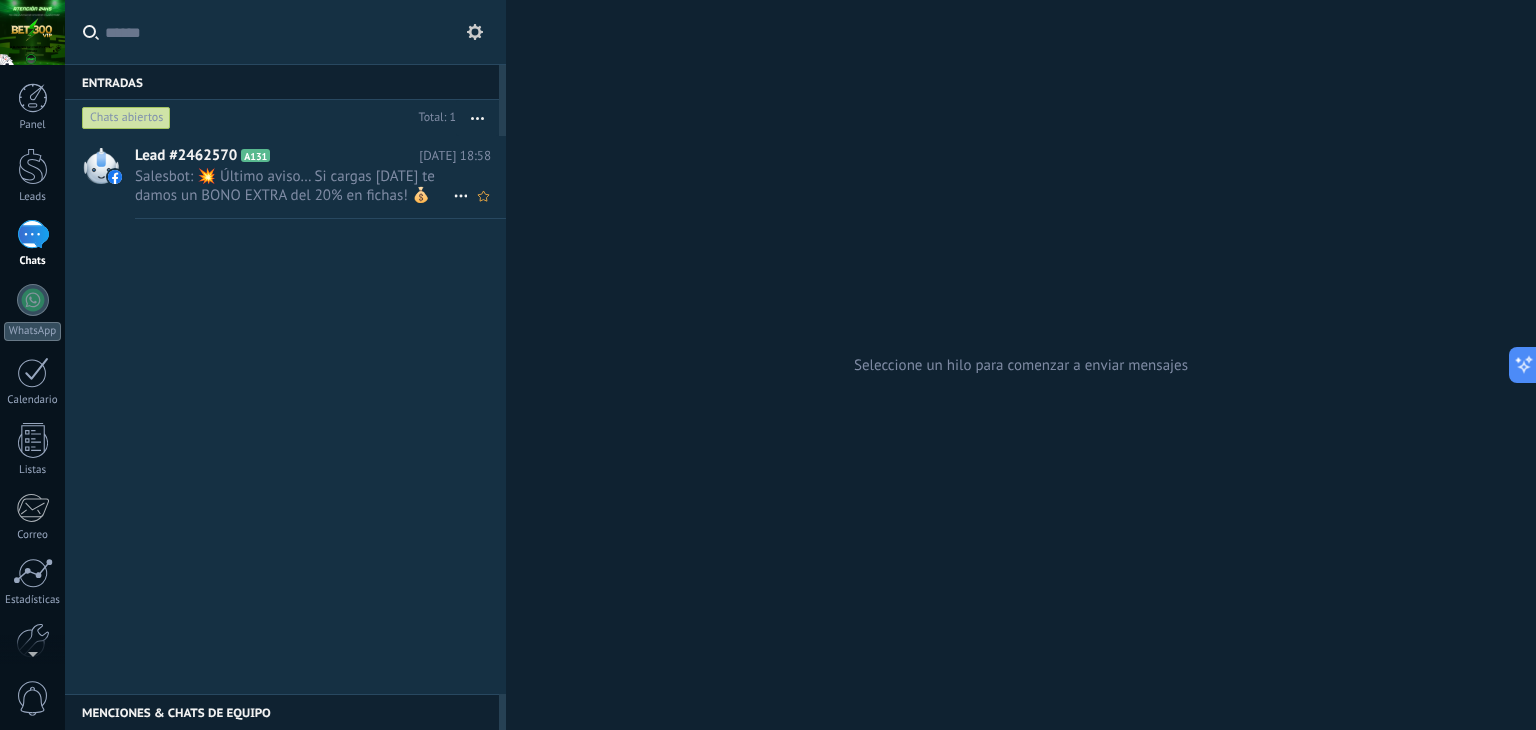 click on "Salesbot: 💥 Último aviso…
Si cargas [DATE] te damos un BONO EXTRA del 20% en fichas! 💰
¿Qué decís? ¿Aprovechás la promo?" at bounding box center [294, 186] 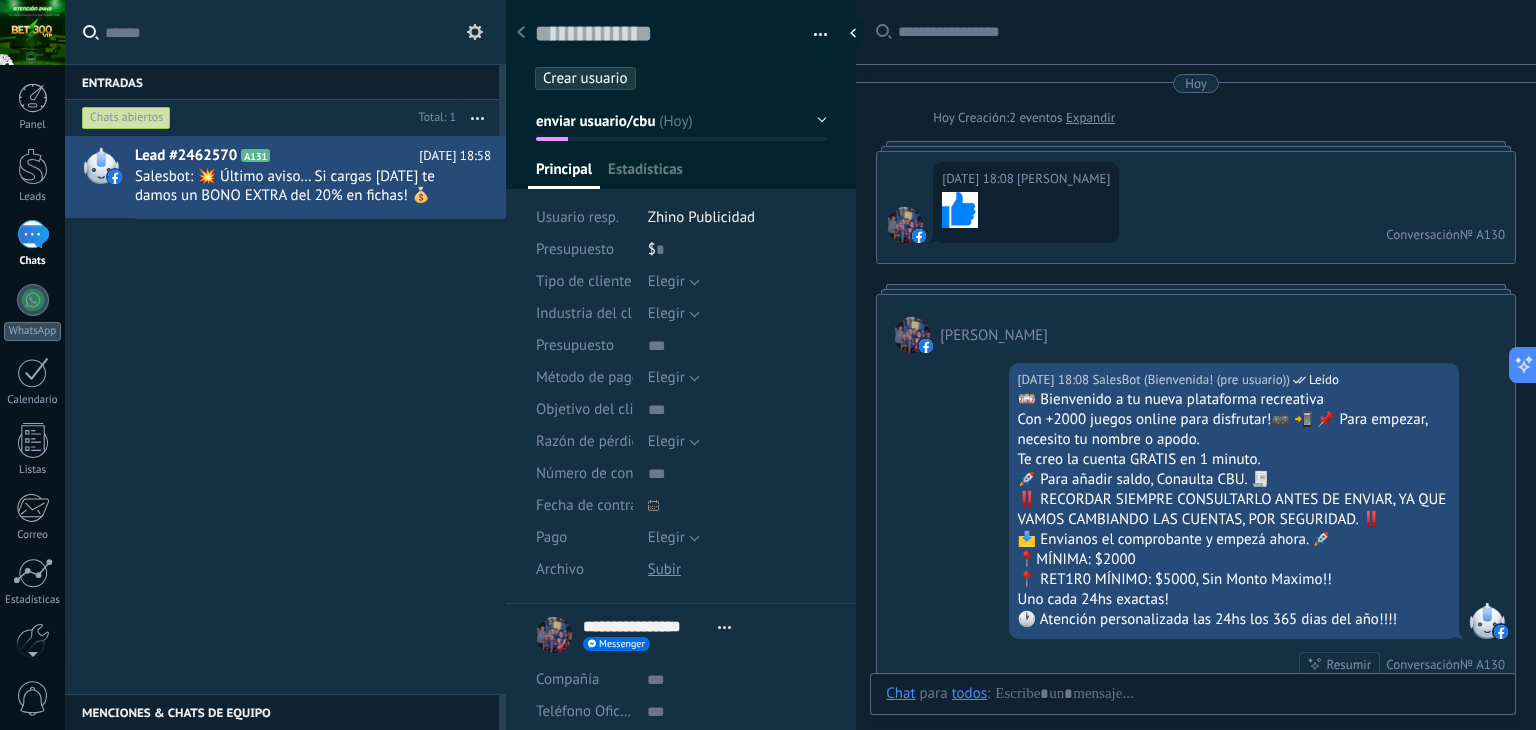 scroll, scrollTop: 988, scrollLeft: 0, axis: vertical 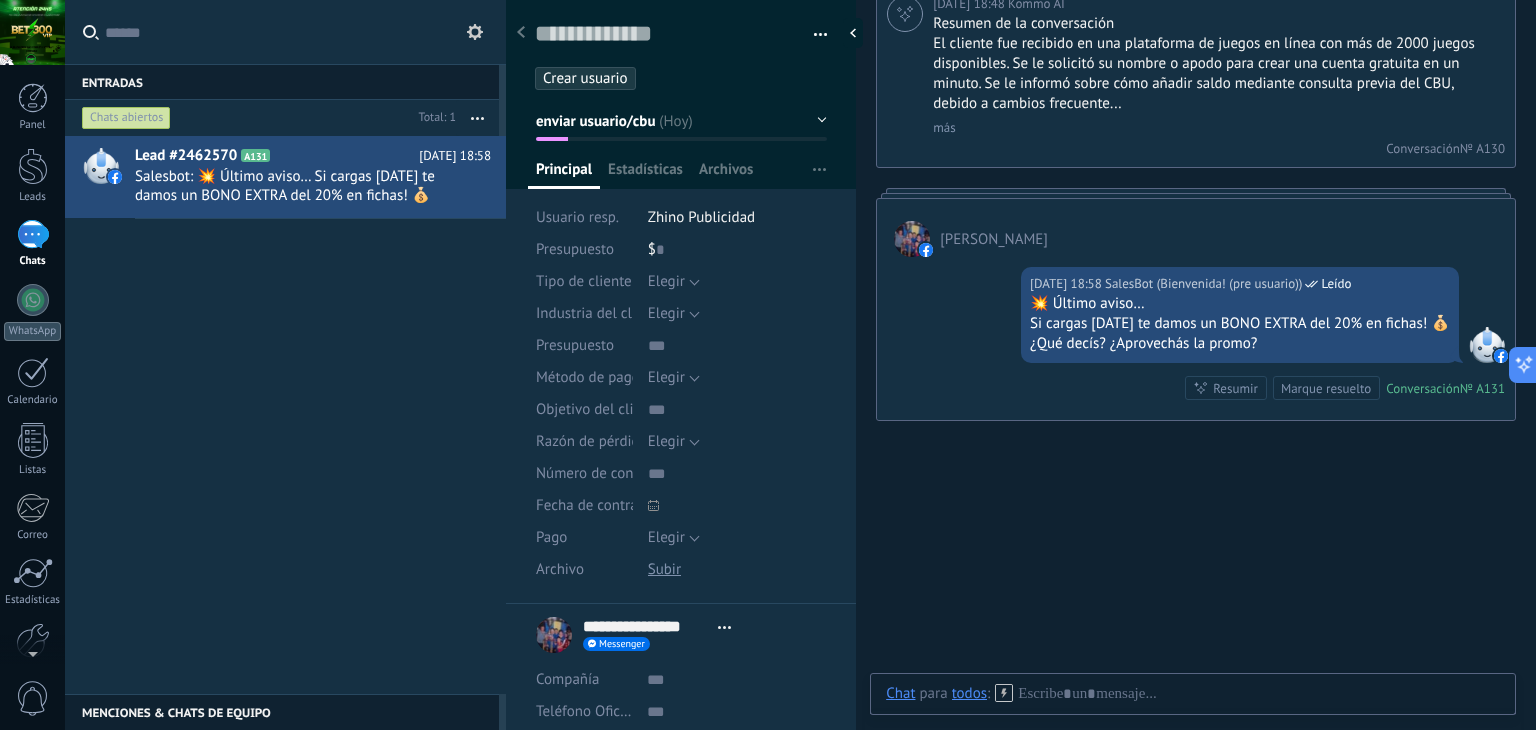 click on "Marque resuelto" at bounding box center [1326, 388] 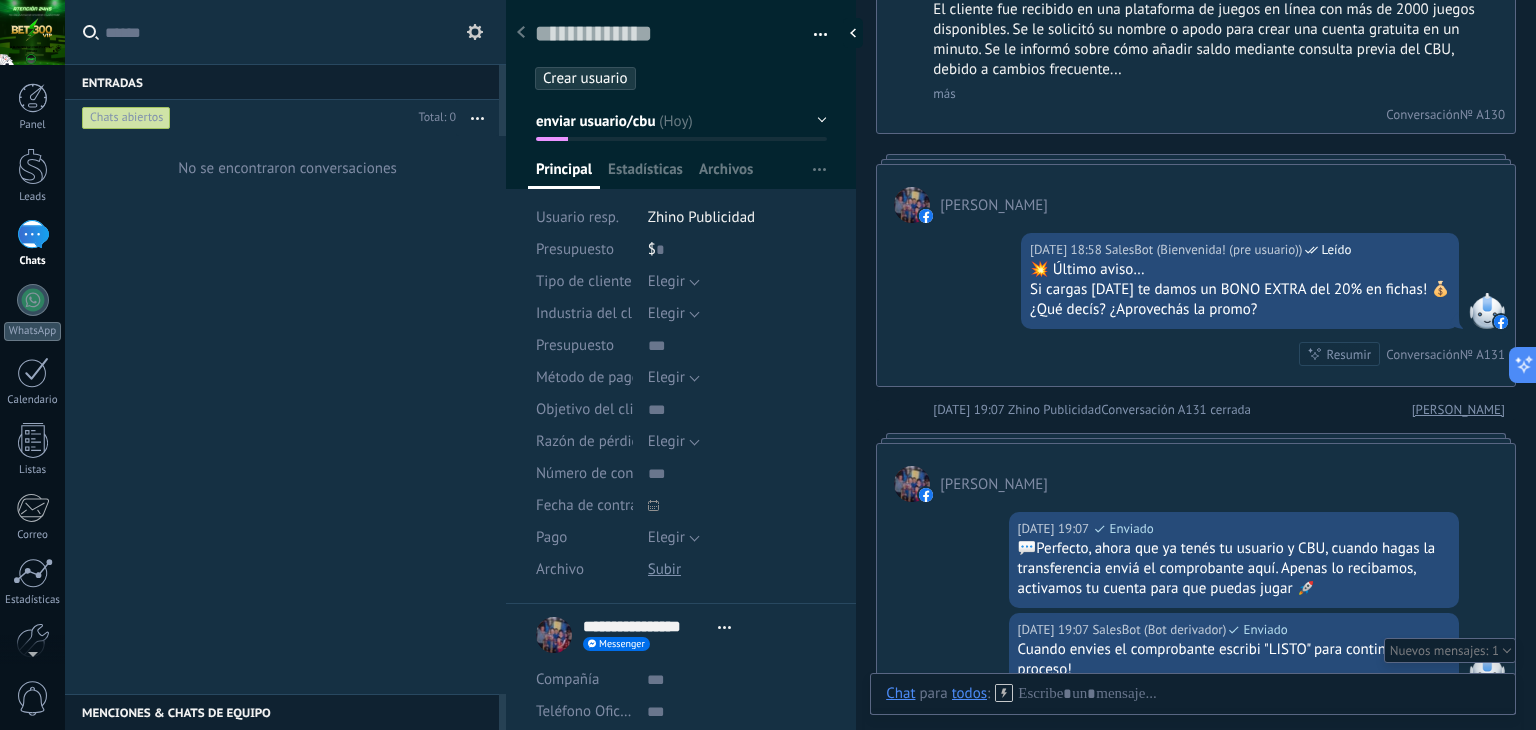 scroll, scrollTop: 1108, scrollLeft: 0, axis: vertical 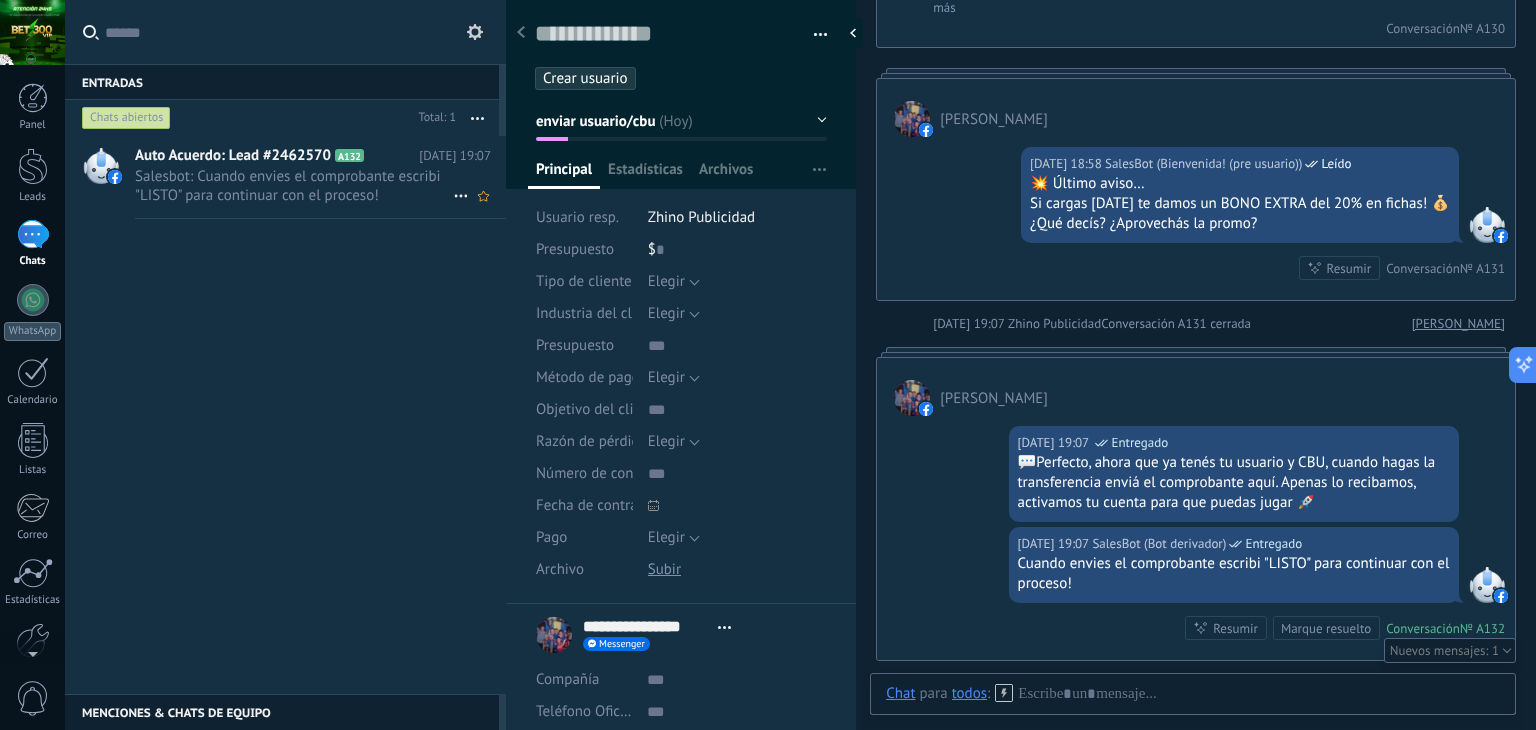 click on "Auto Acuerdo: Lead #2462570
A132
[DATE] 19:07
Salesbot: Cuando envies el comprobante escribi "LISTO" para continuar con el proceso!" at bounding box center (320, 177) 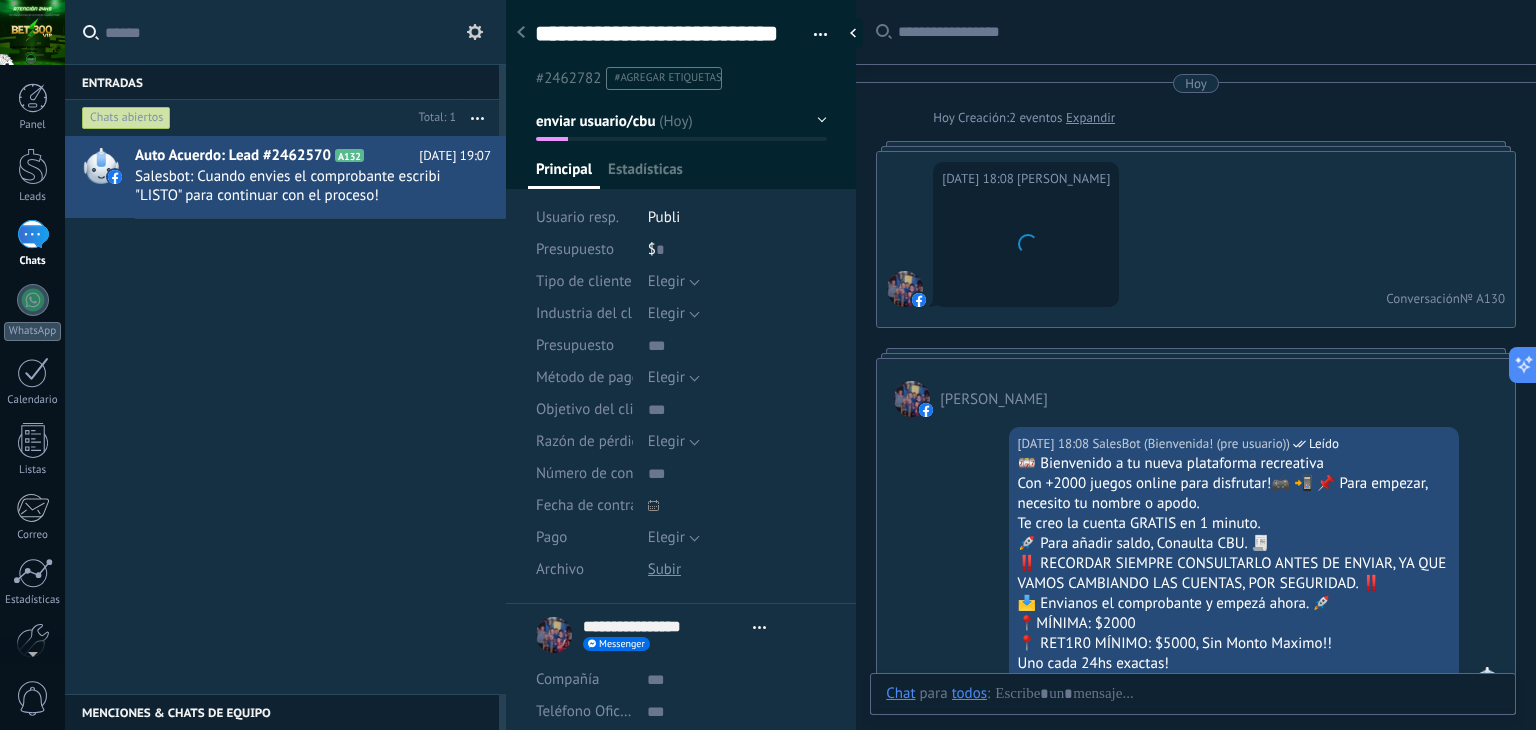 scroll, scrollTop: 1032, scrollLeft: 0, axis: vertical 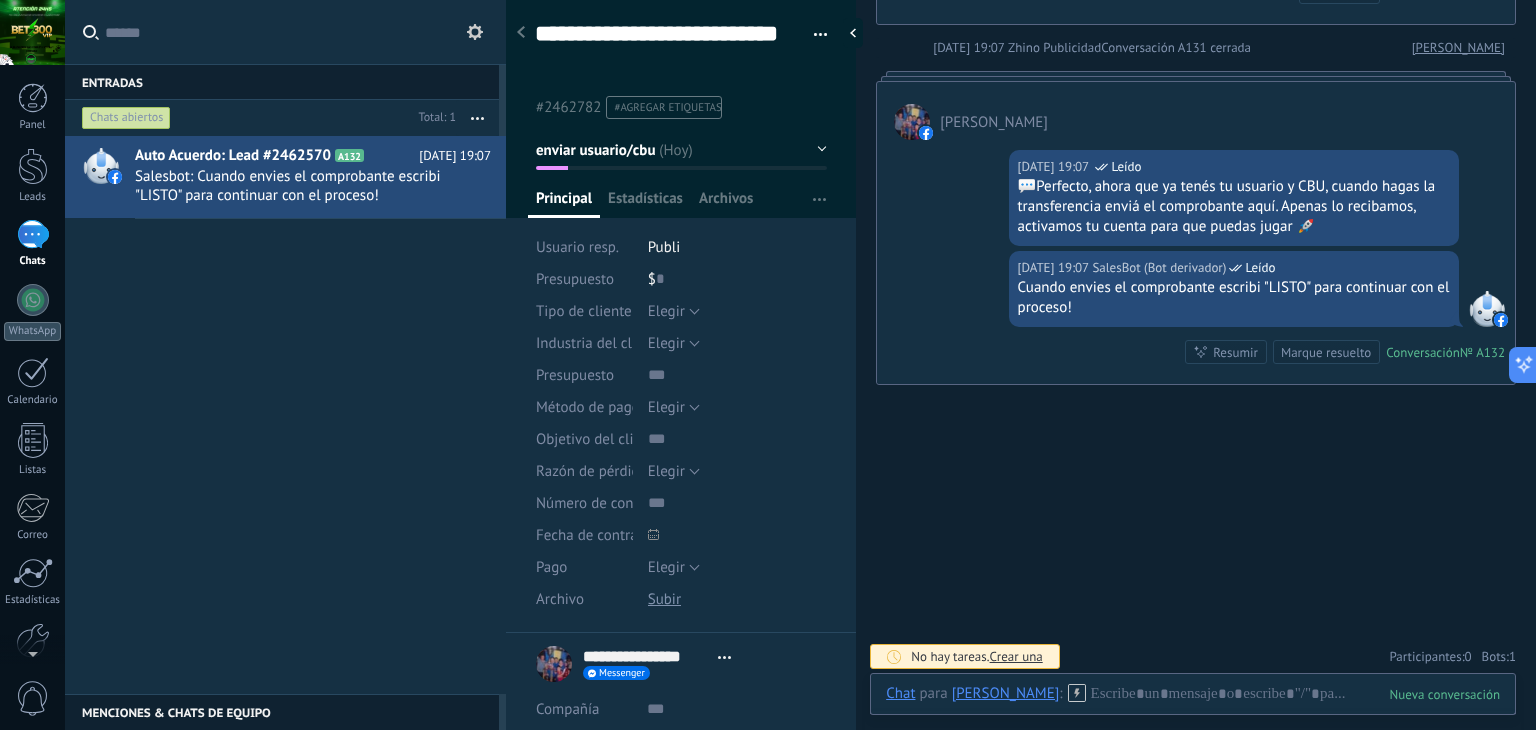 click on "Marque resuelto" at bounding box center [1326, 352] 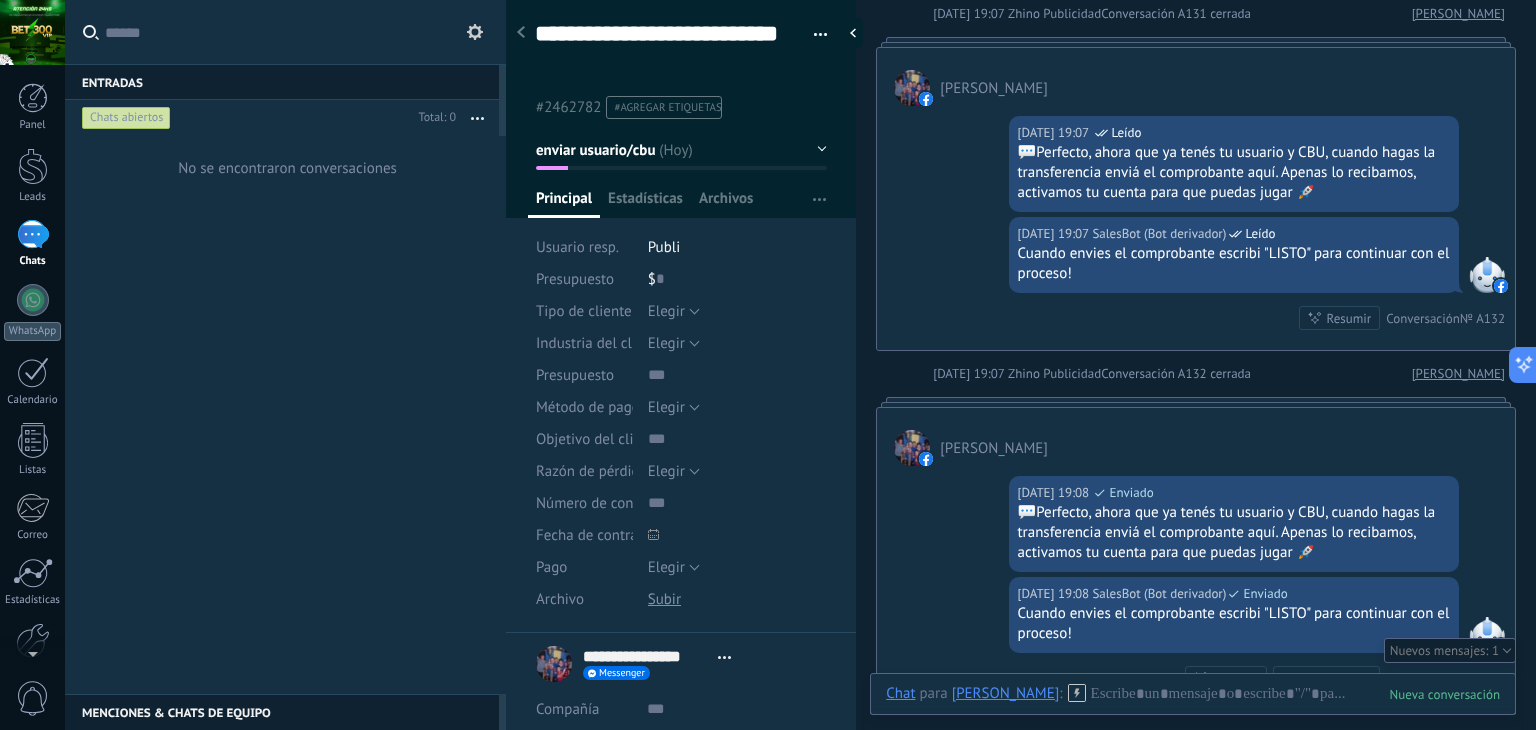 scroll, scrollTop: 1152, scrollLeft: 0, axis: vertical 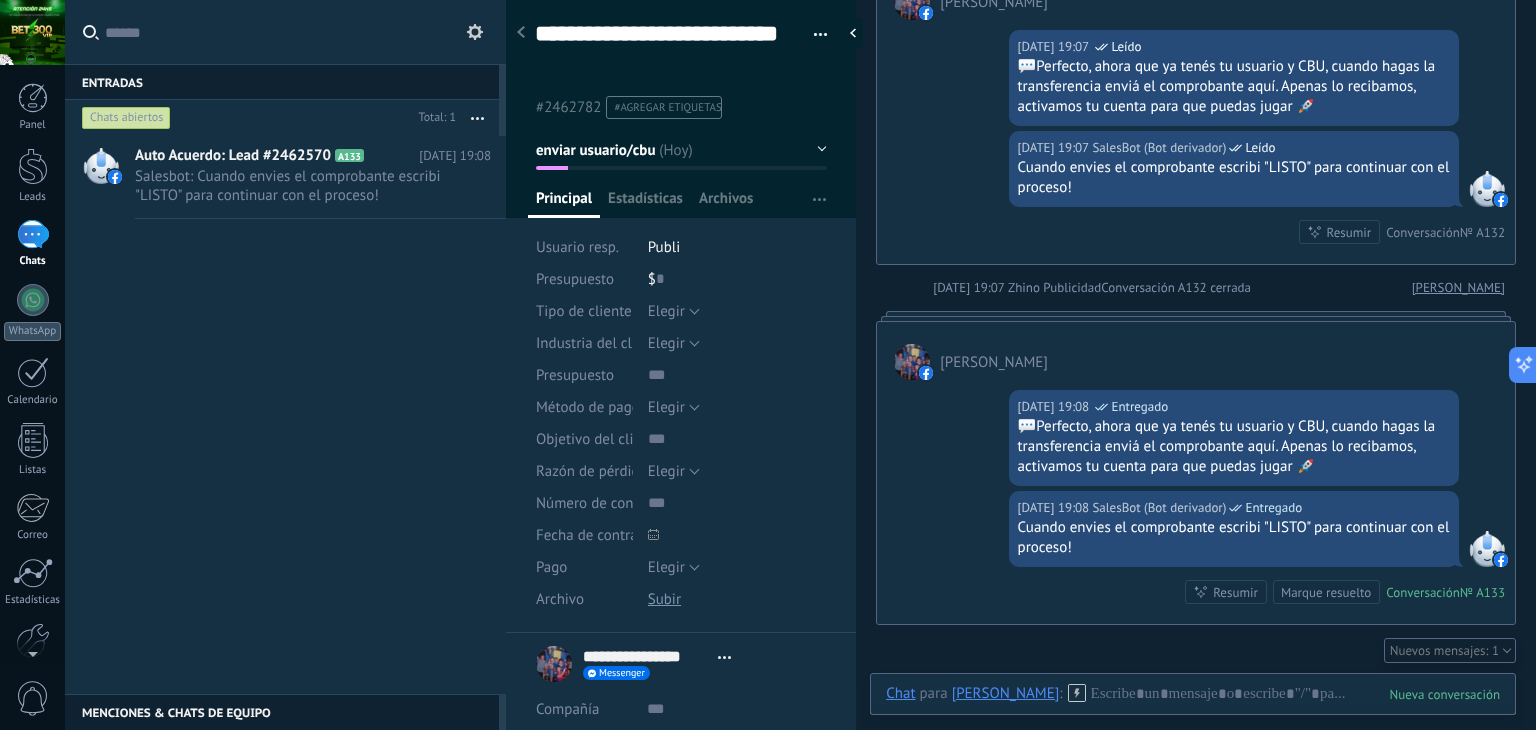 click at bounding box center [521, 33] 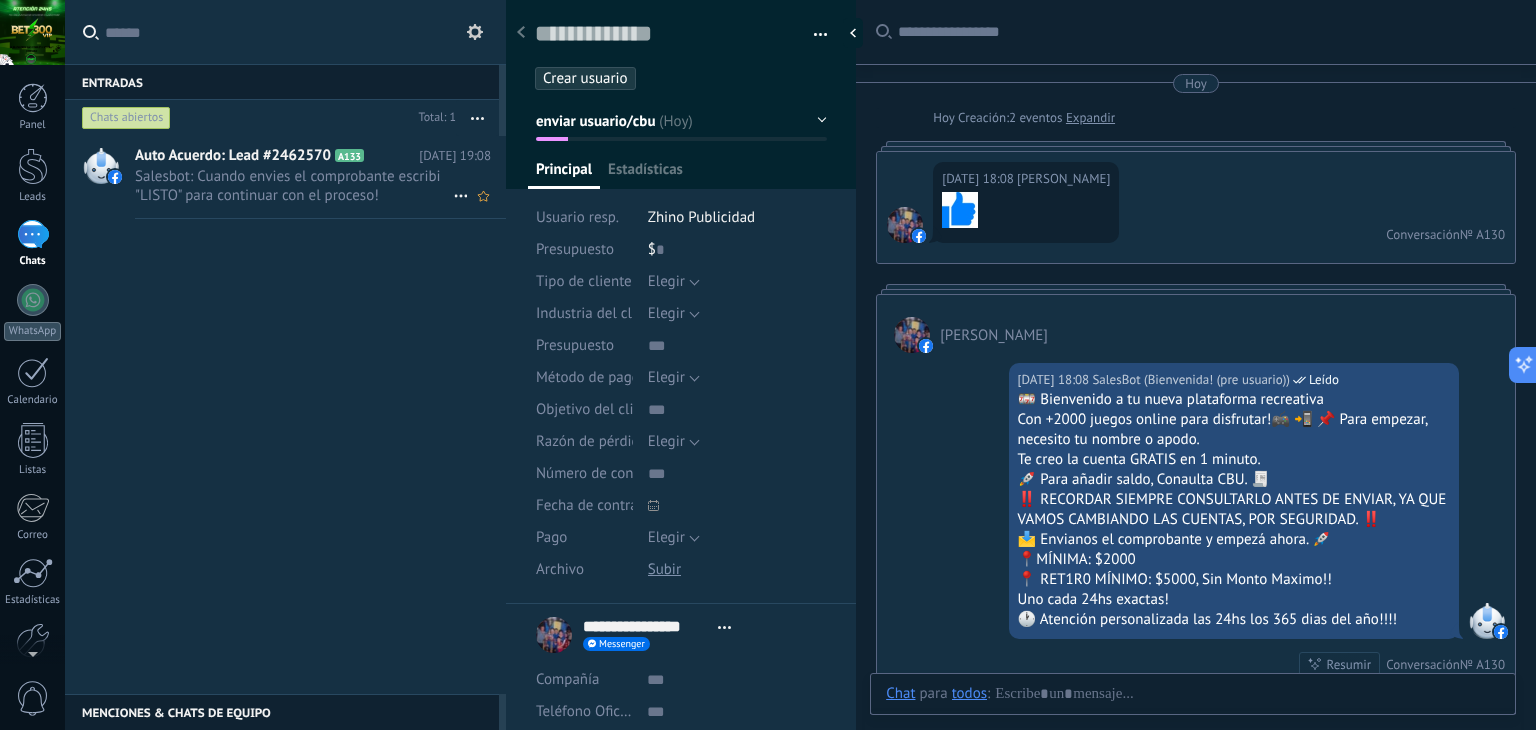 scroll, scrollTop: 29, scrollLeft: 0, axis: vertical 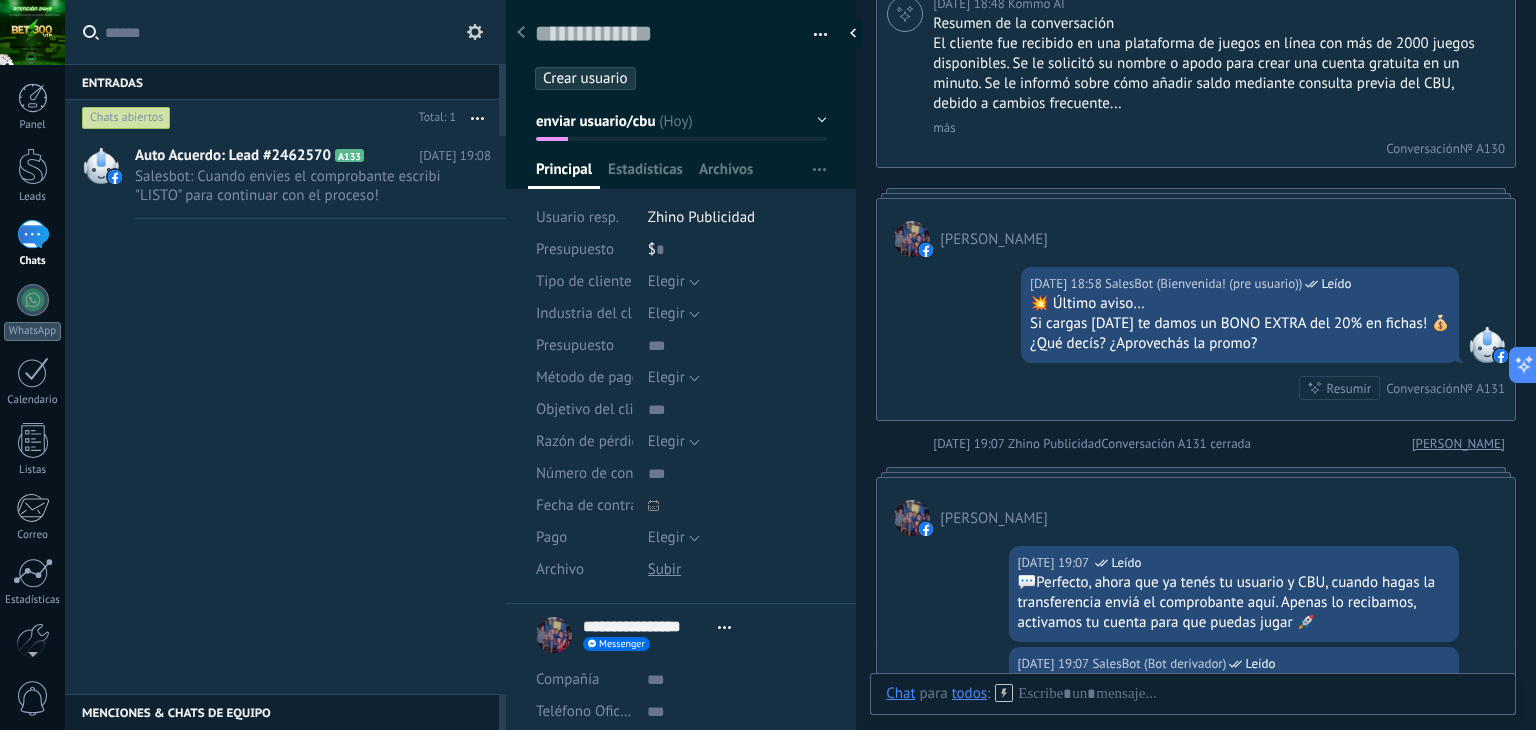click at bounding box center [477, 118] 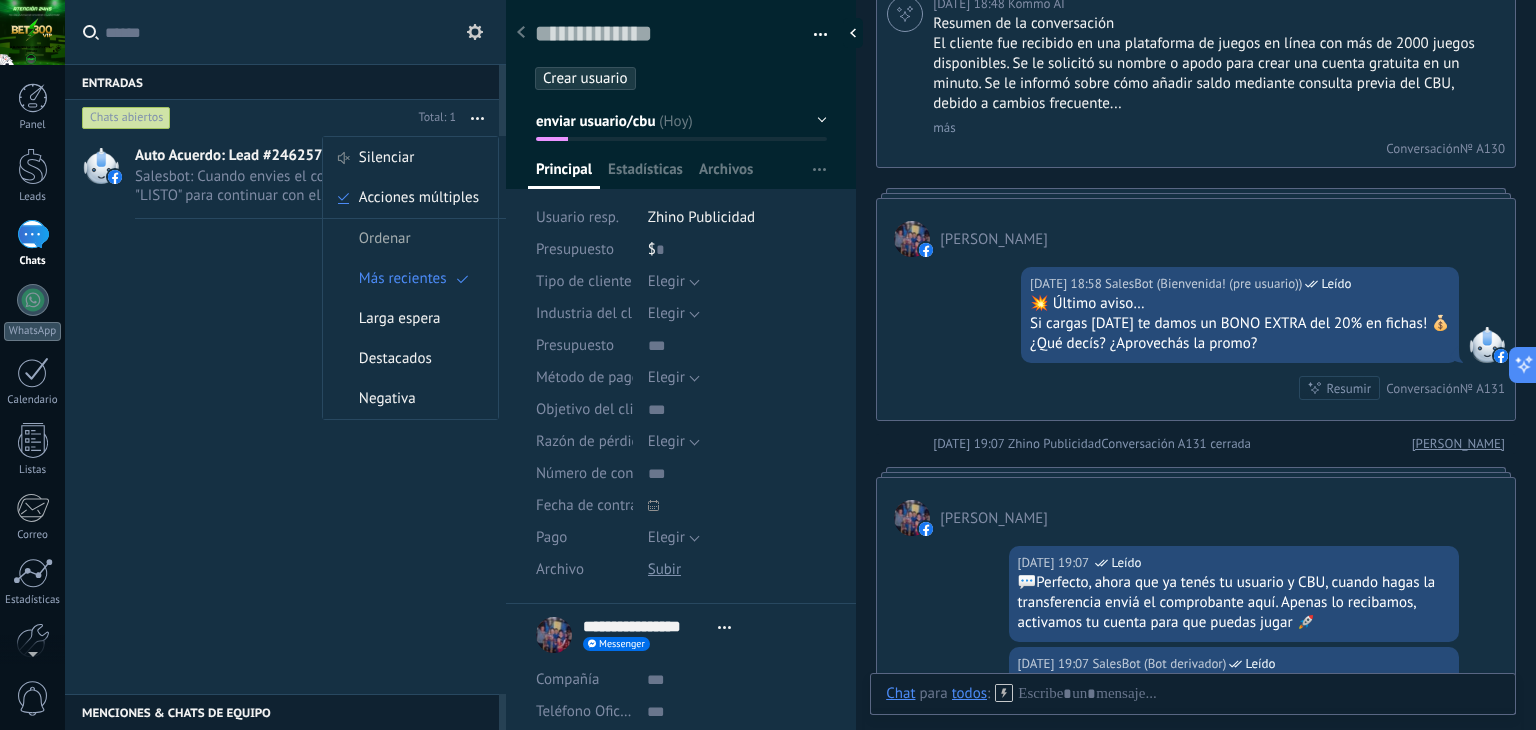 click on "Auto Acuerdo: Lead #2462570
A133
[DATE] 19:08
Salesbot: Cuando envies el comprobante escribi "LISTO" para continuar con el proceso!" at bounding box center (285, 415) 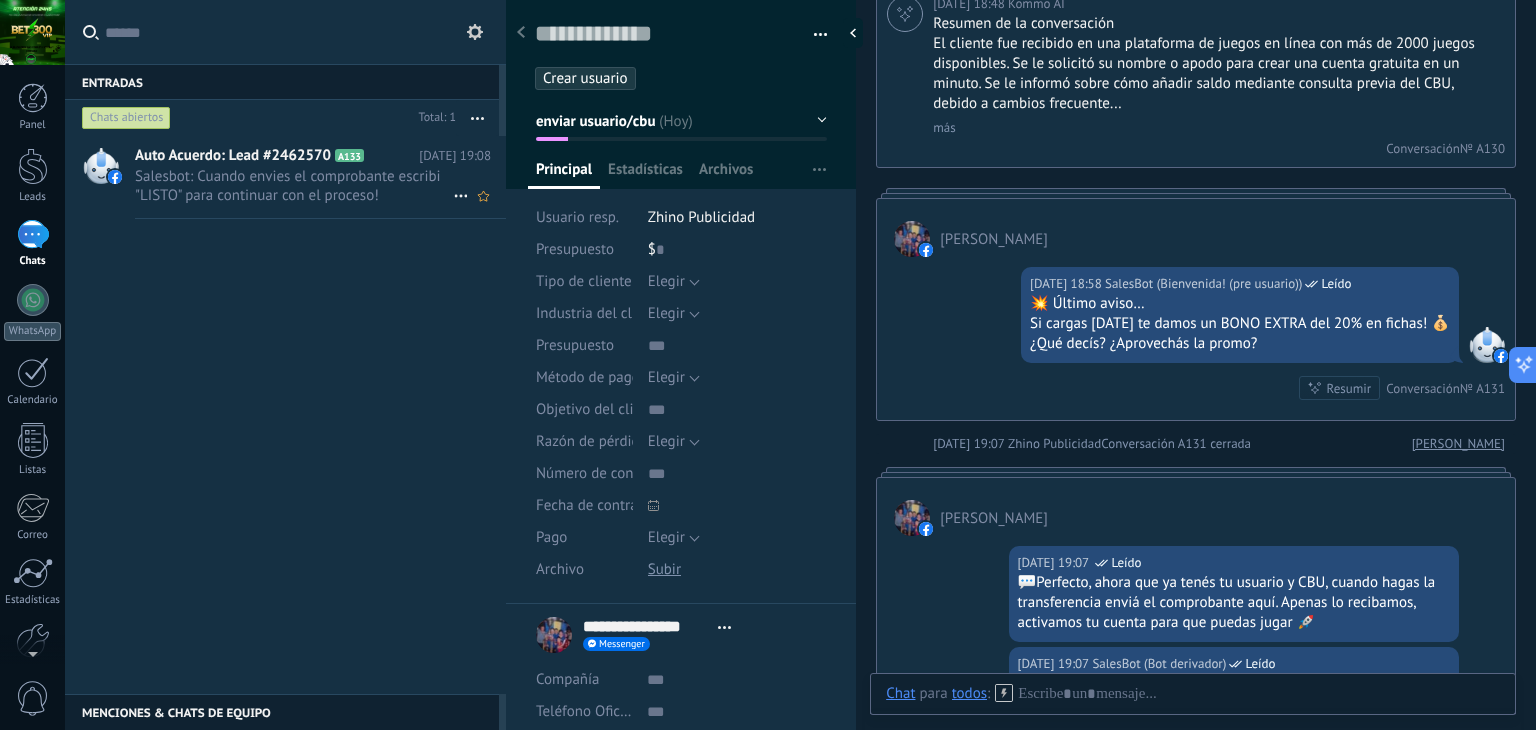 drag, startPoint x: 436, startPoint y: 172, endPoint x: 362, endPoint y: 195, distance: 77.491936 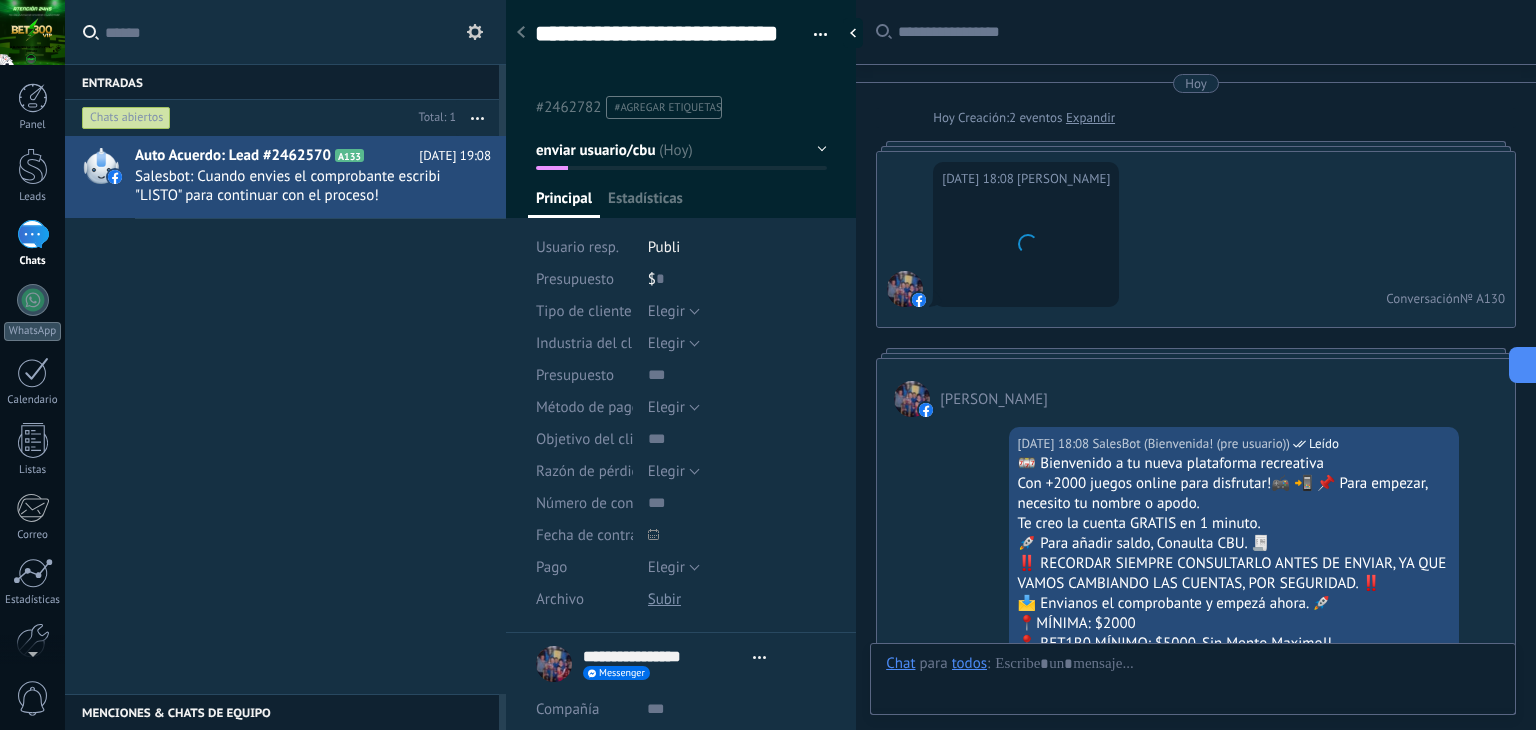 scroll, scrollTop: 60, scrollLeft: 0, axis: vertical 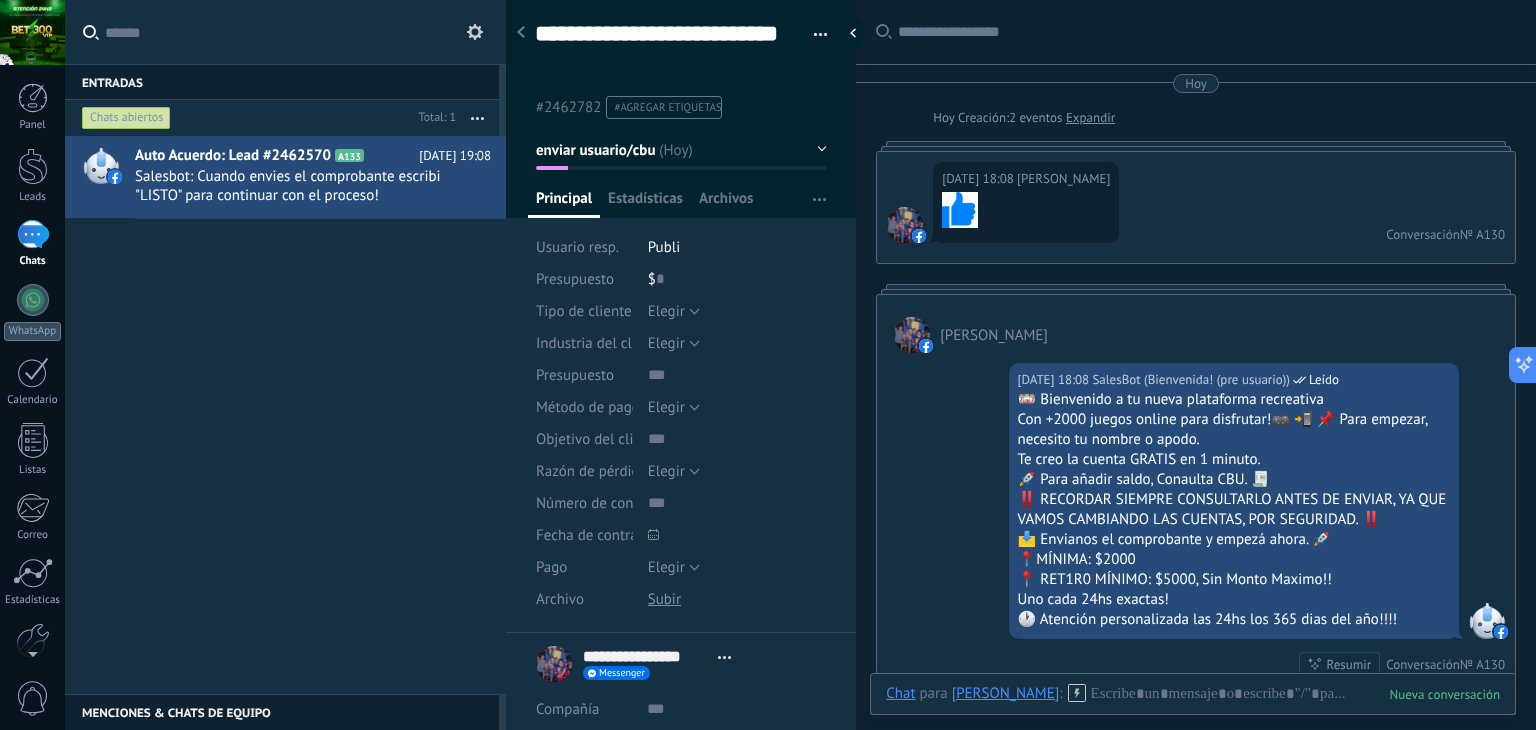 click at bounding box center [813, 35] 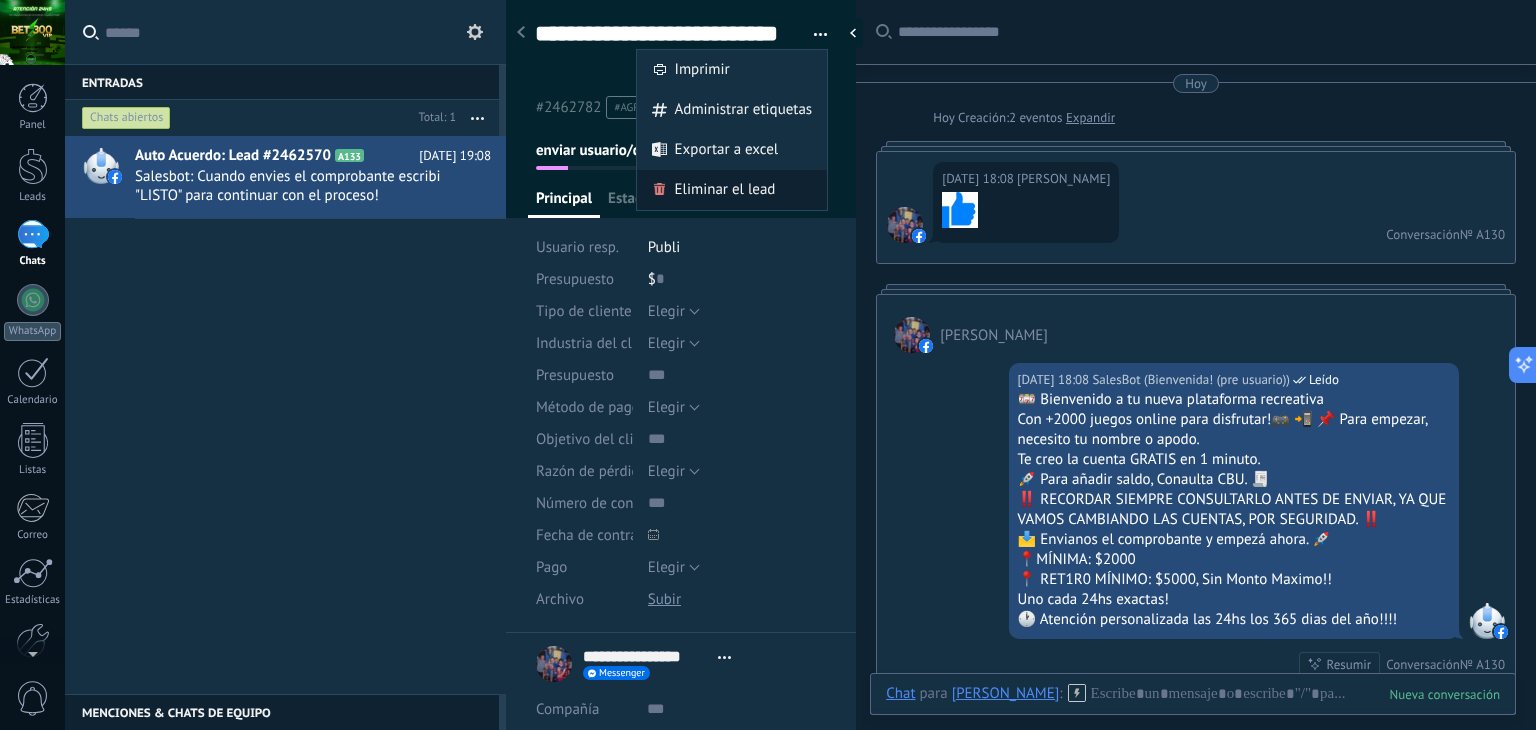 click on "Eliminar el lead" at bounding box center (725, 190) 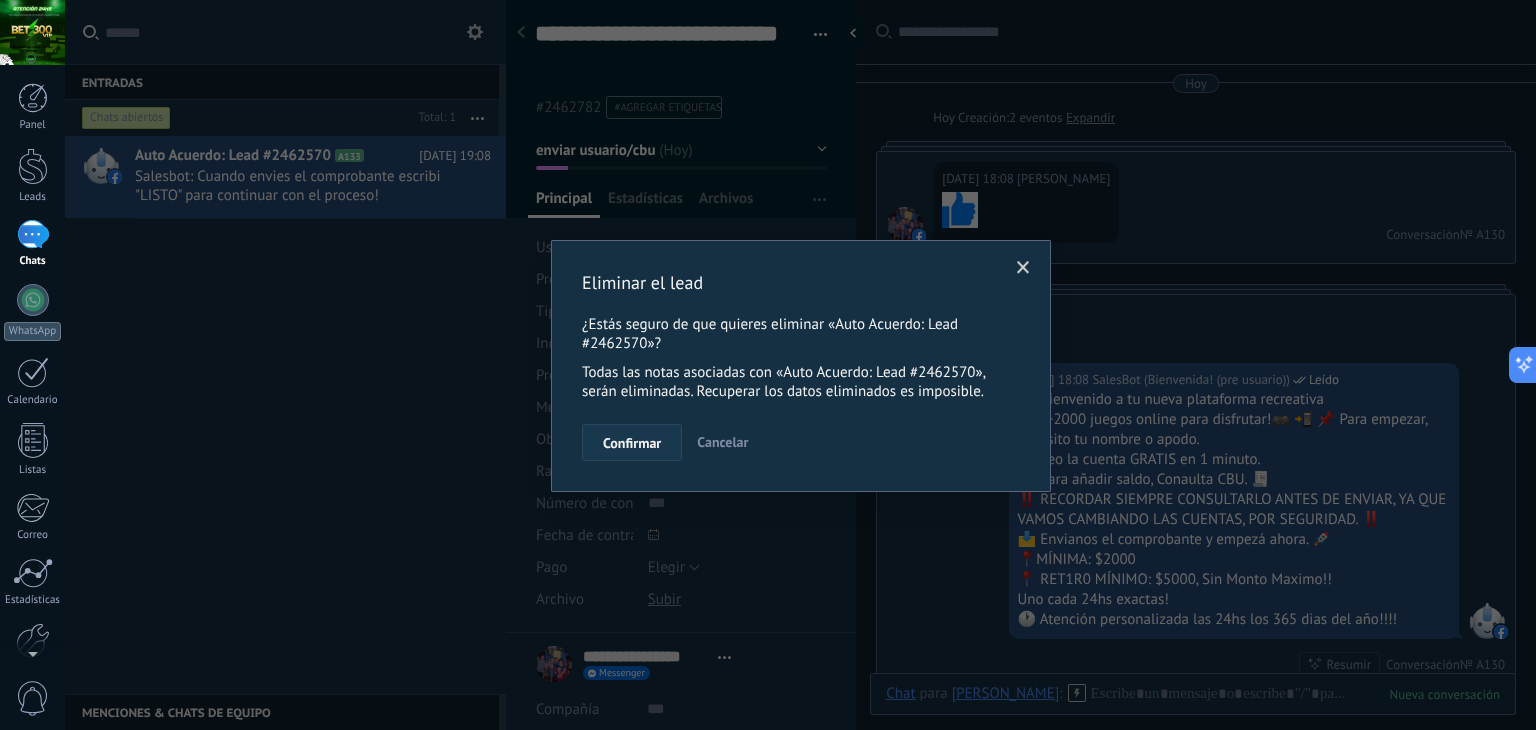 click on "Confirmar" at bounding box center (632, 443) 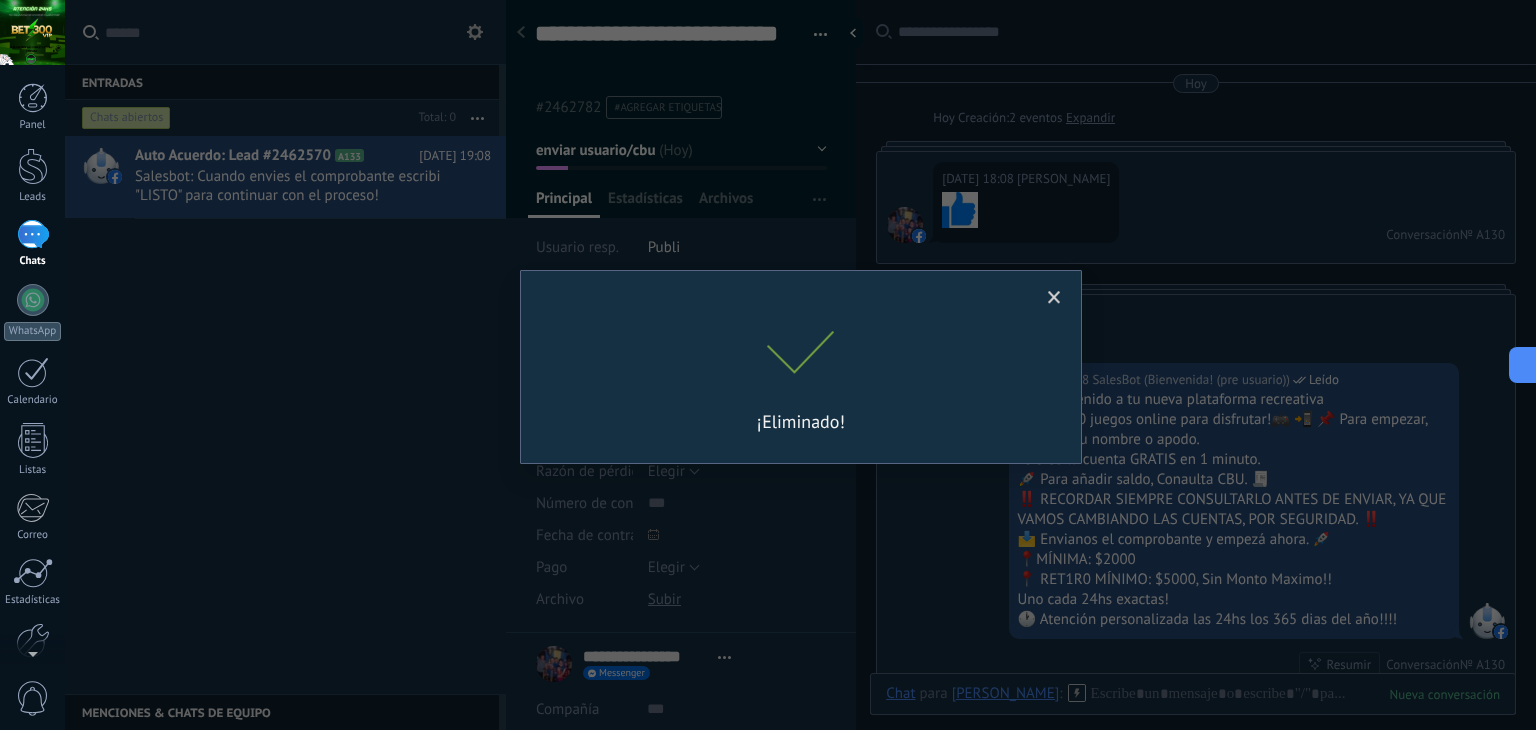 scroll, scrollTop: 32, scrollLeft: 0, axis: vertical 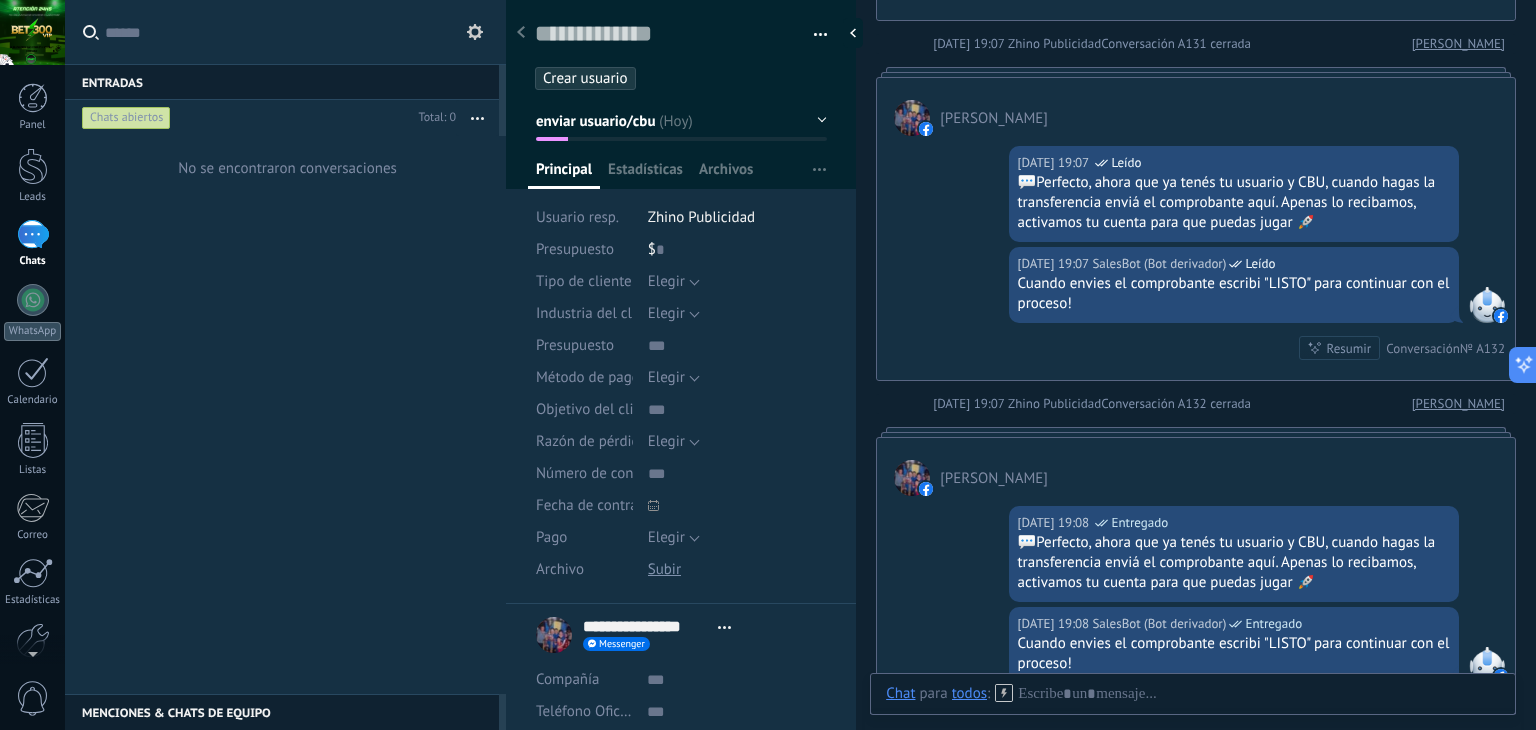 click 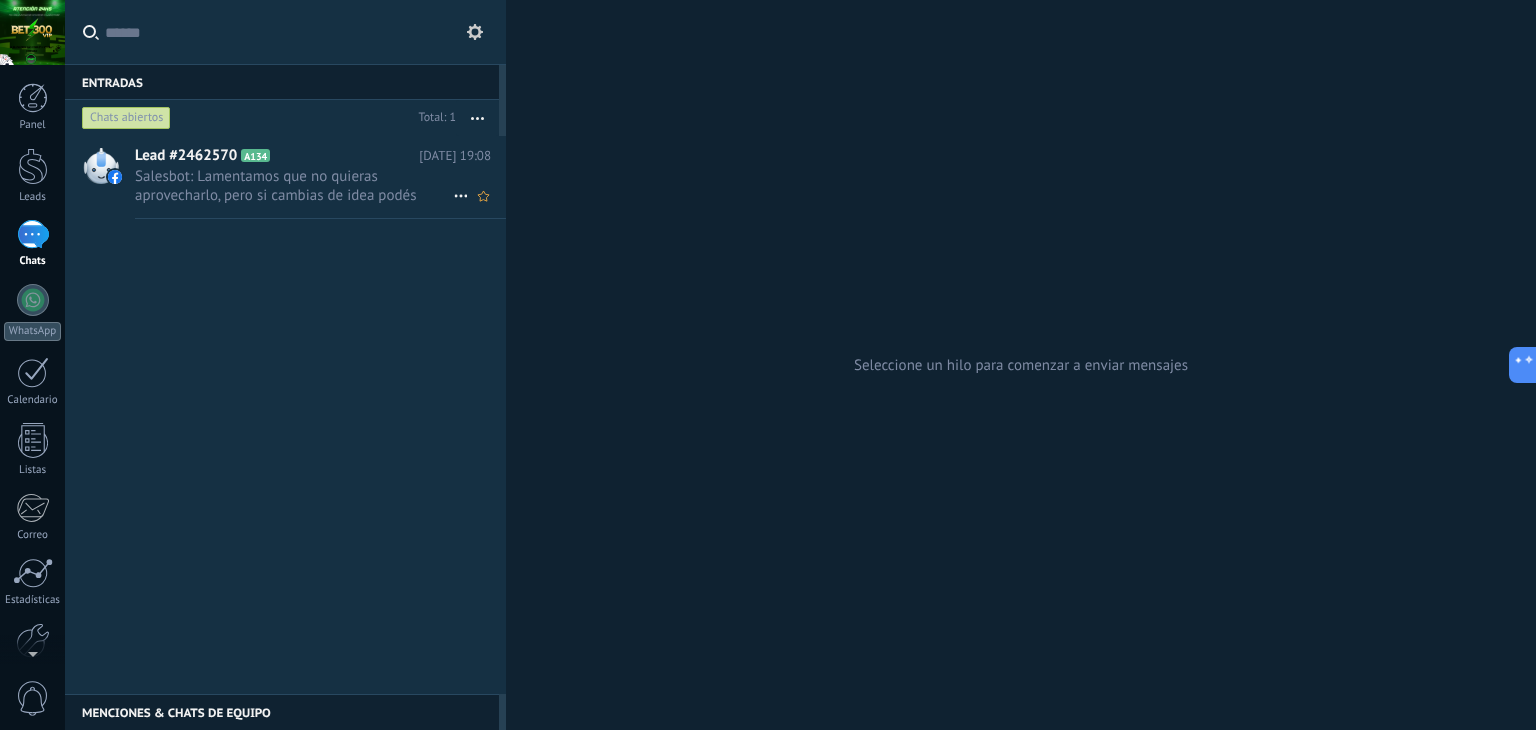 click on "Salesbot: Lamentamos que no quieras aprovecharlo, pero si cambias de idea podés escribirnos cuando quieras 😉
Cualquier c..." at bounding box center [294, 186] 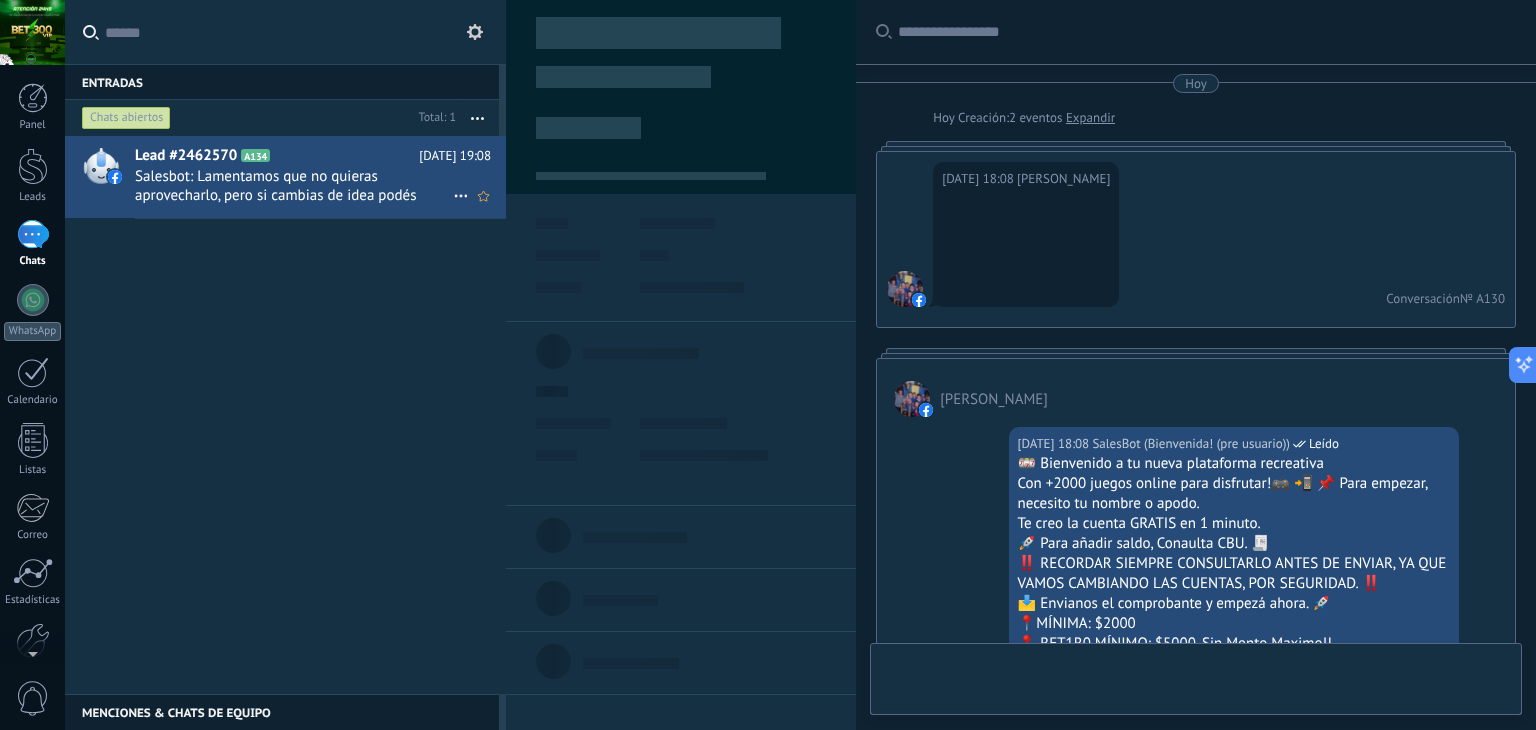 scroll, scrollTop: 2158, scrollLeft: 0, axis: vertical 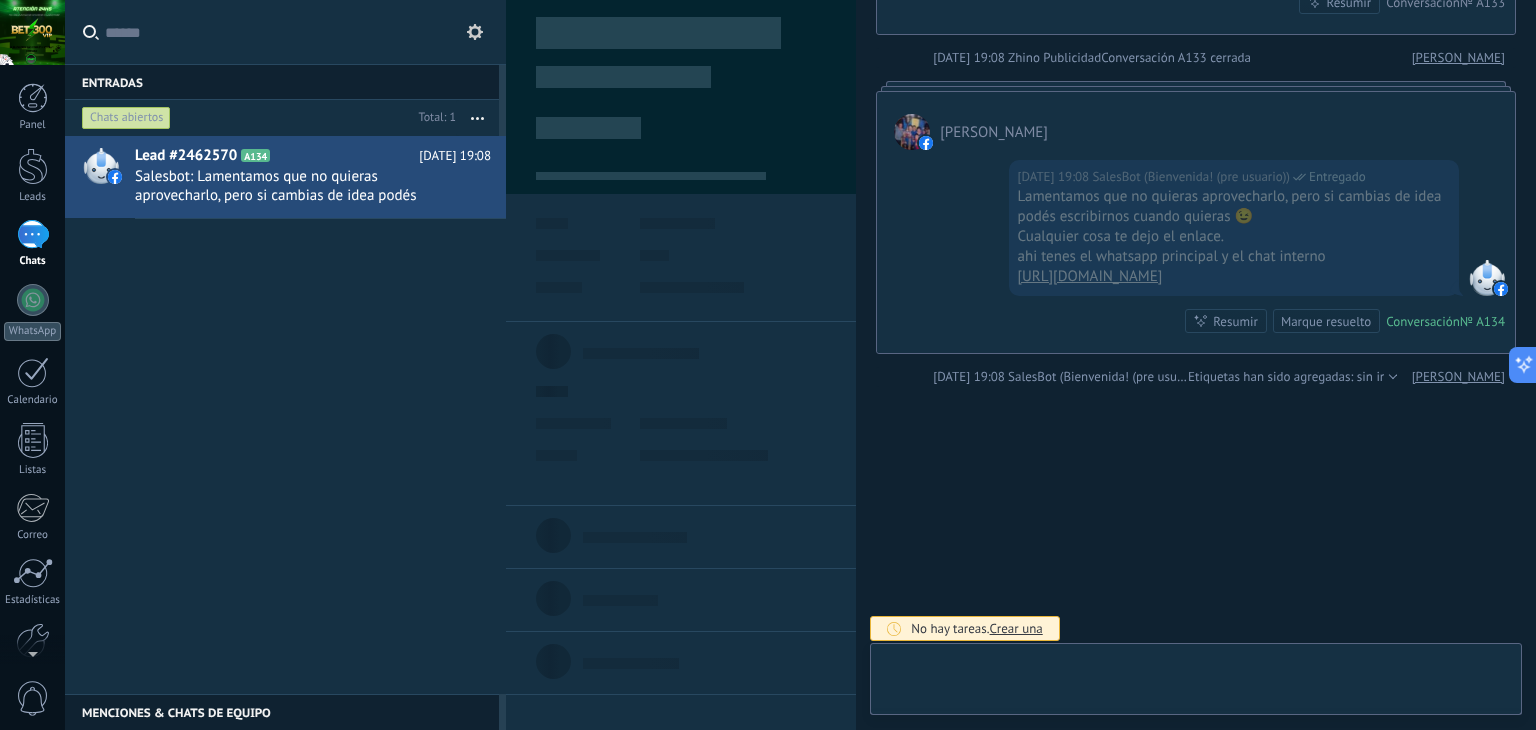type on "**********" 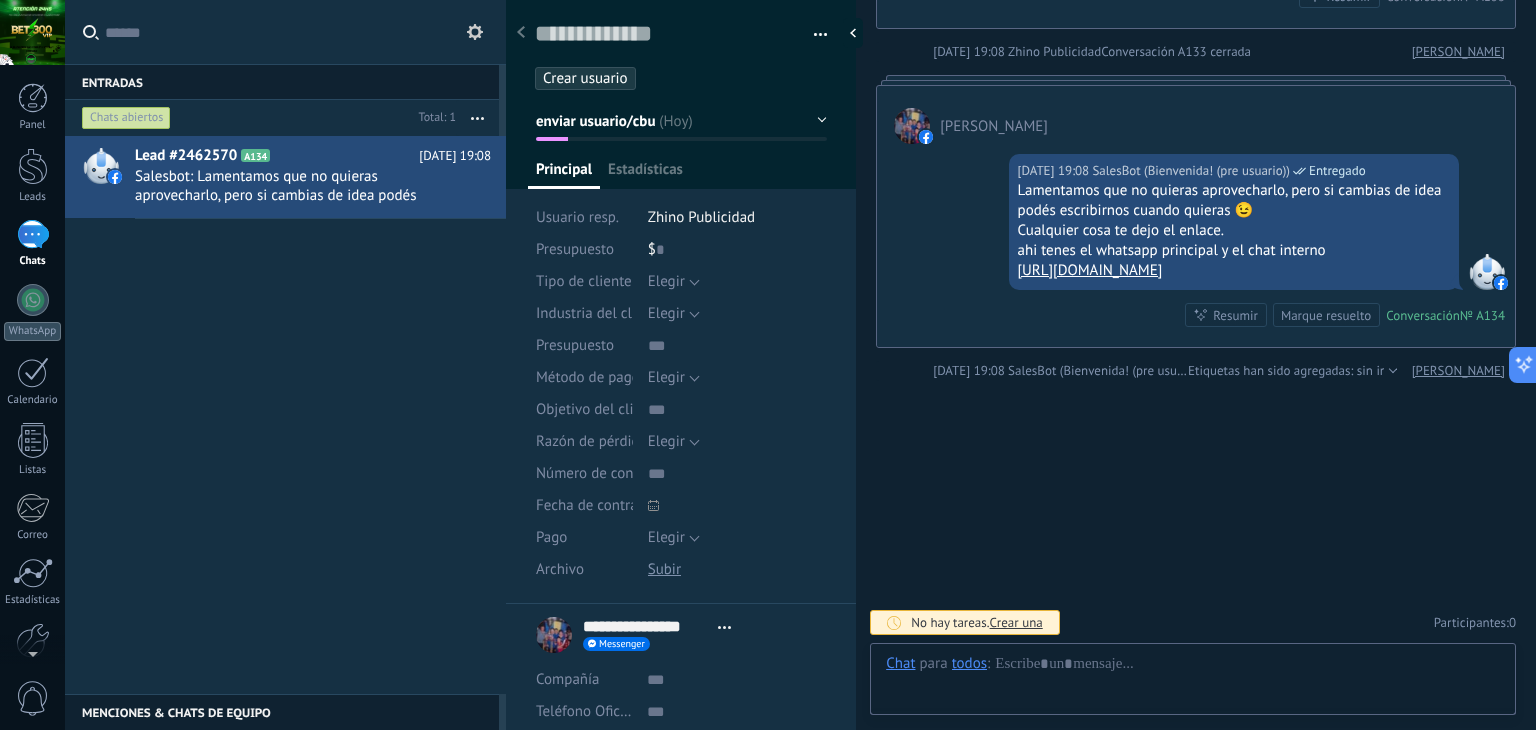 scroll, scrollTop: 29, scrollLeft: 0, axis: vertical 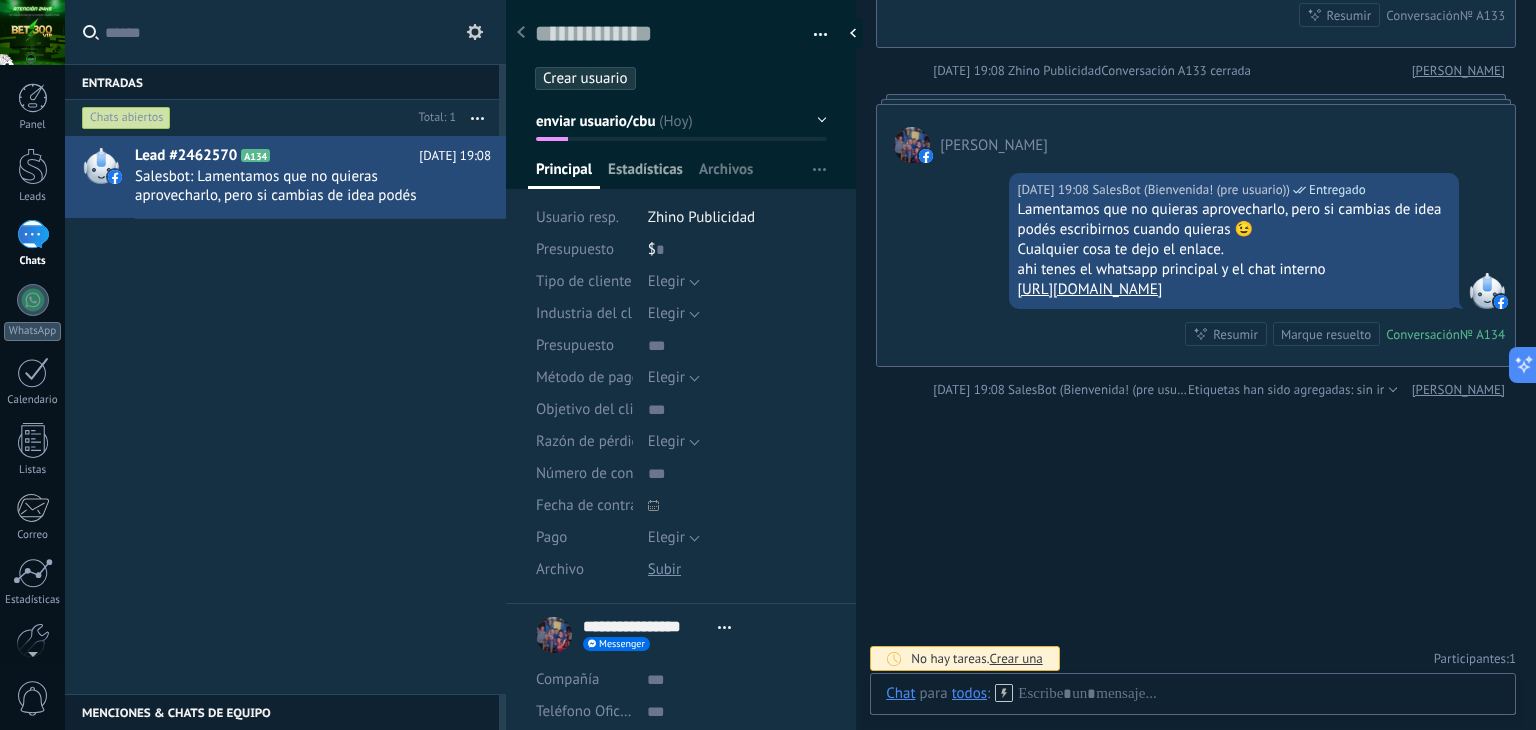 click on "Estadísticas" at bounding box center (645, 174) 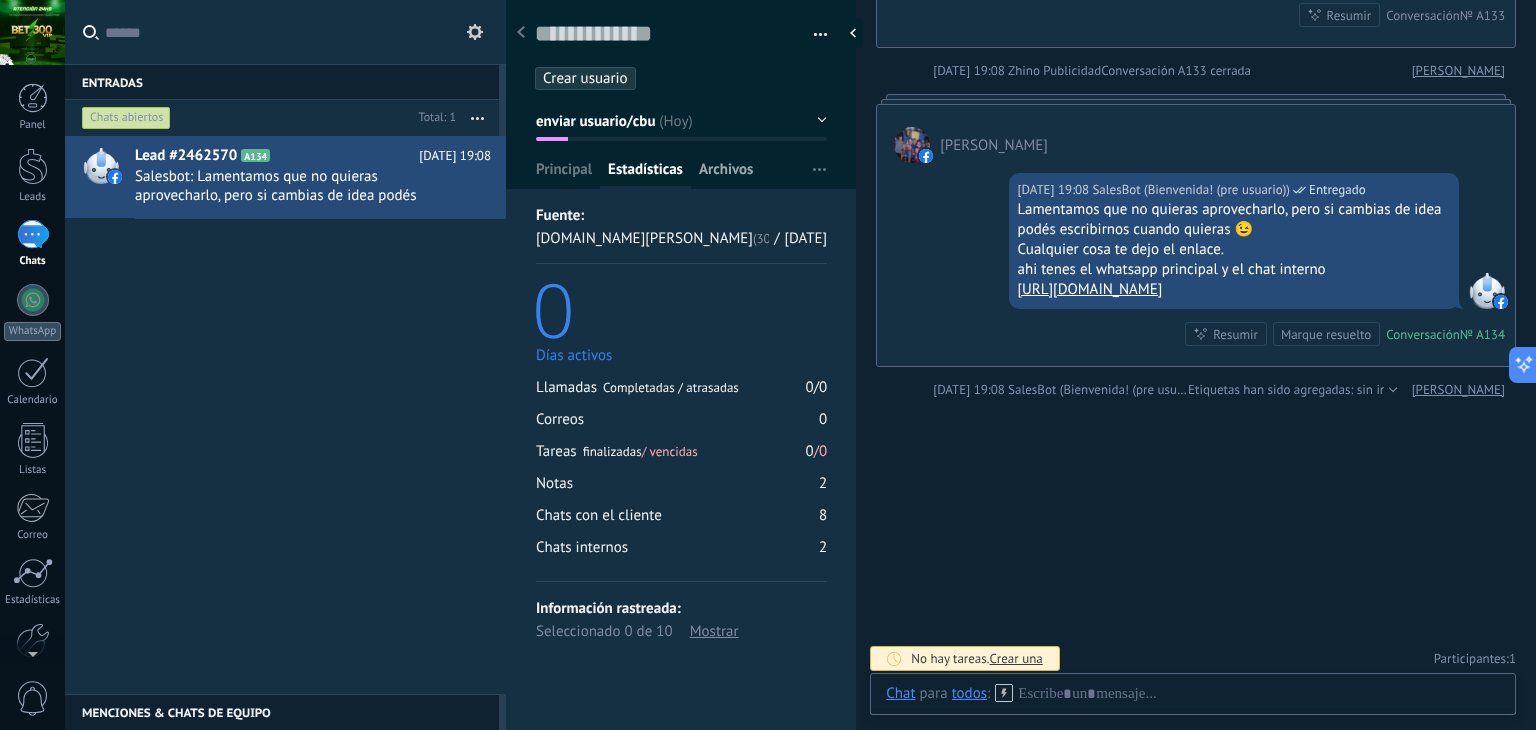 click on "Archivos" at bounding box center [726, 174] 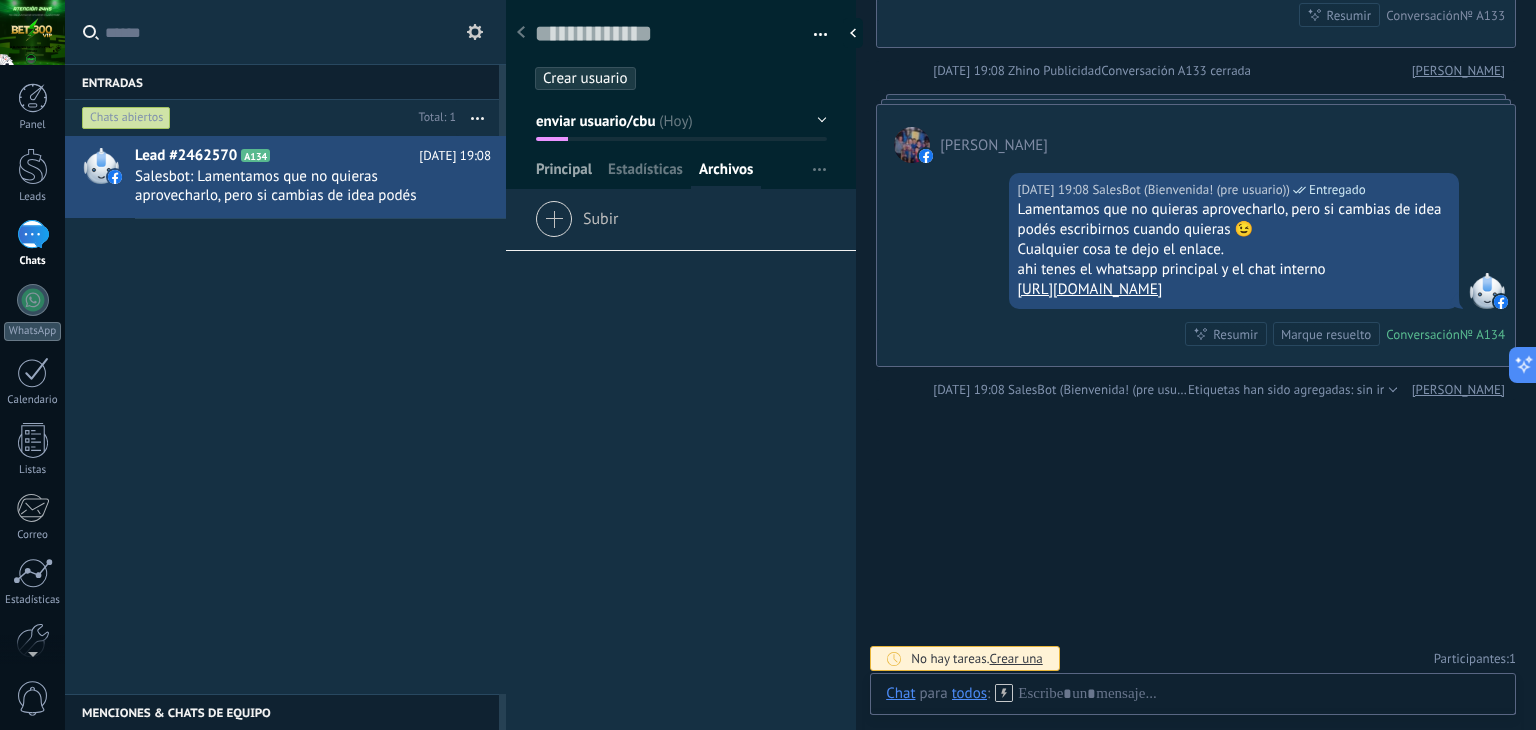 click on "Principal" at bounding box center [564, 174] 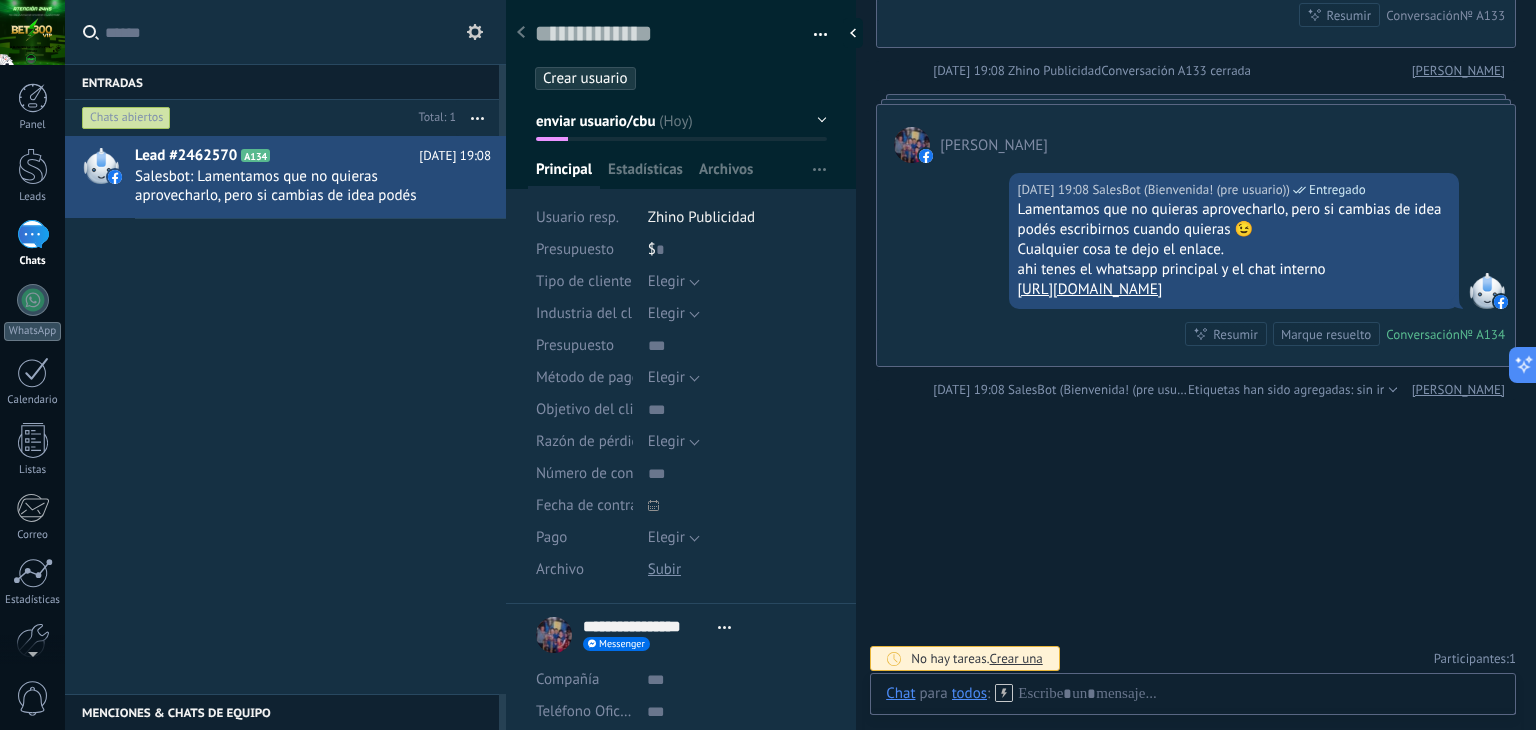 click at bounding box center [813, 35] 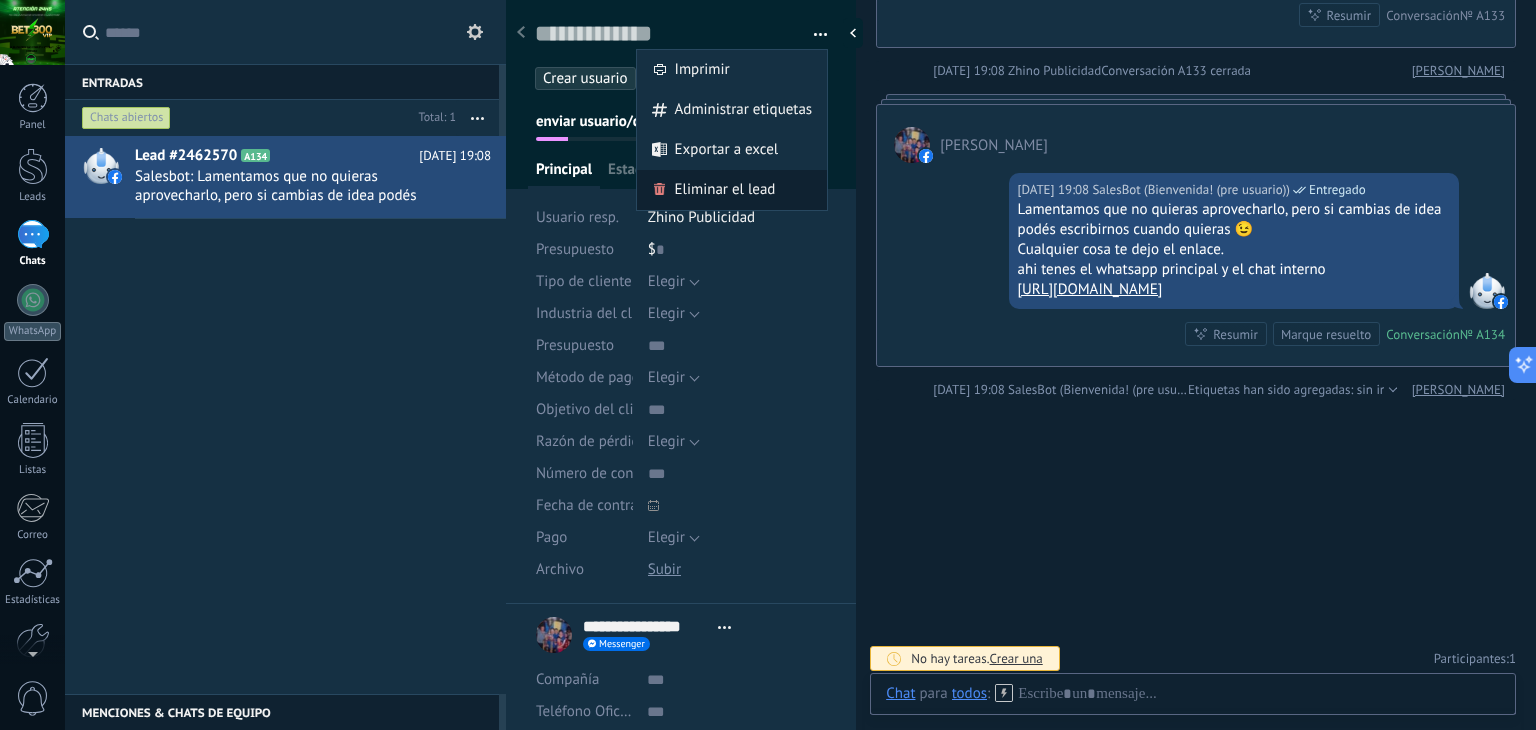 click on "Eliminar el lead" at bounding box center [725, 190] 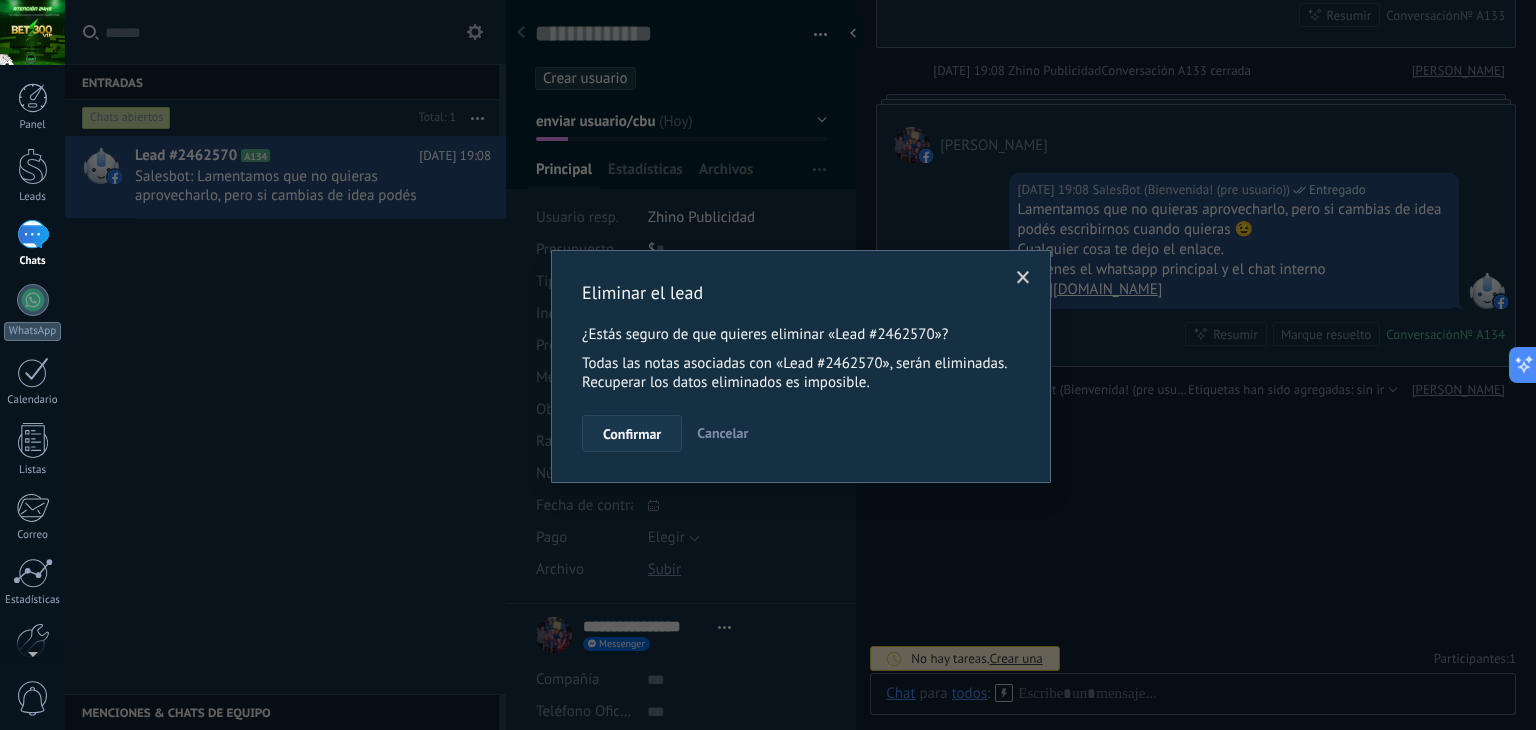 click on "Confirmar" at bounding box center (632, 434) 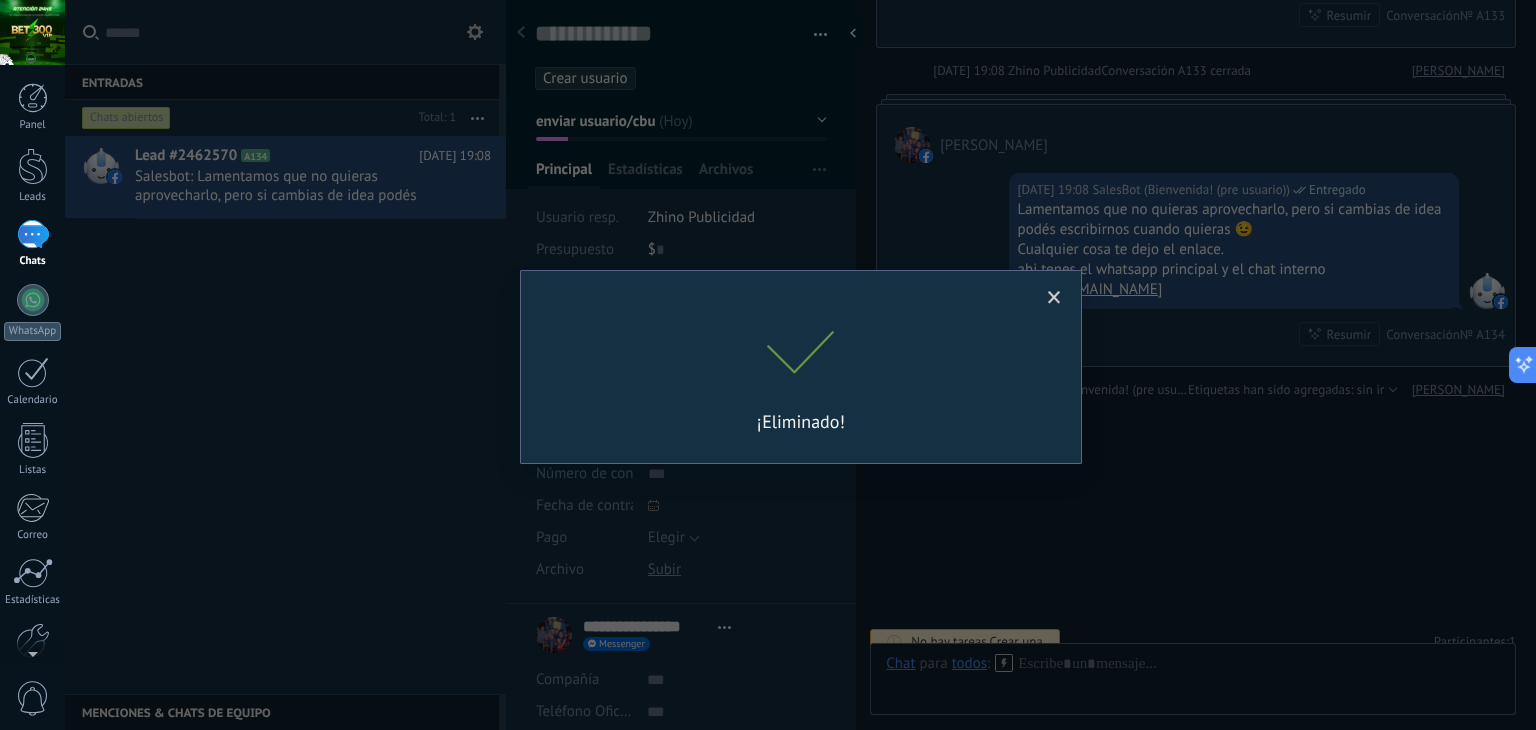 scroll, scrollTop: 2108, scrollLeft: 0, axis: vertical 